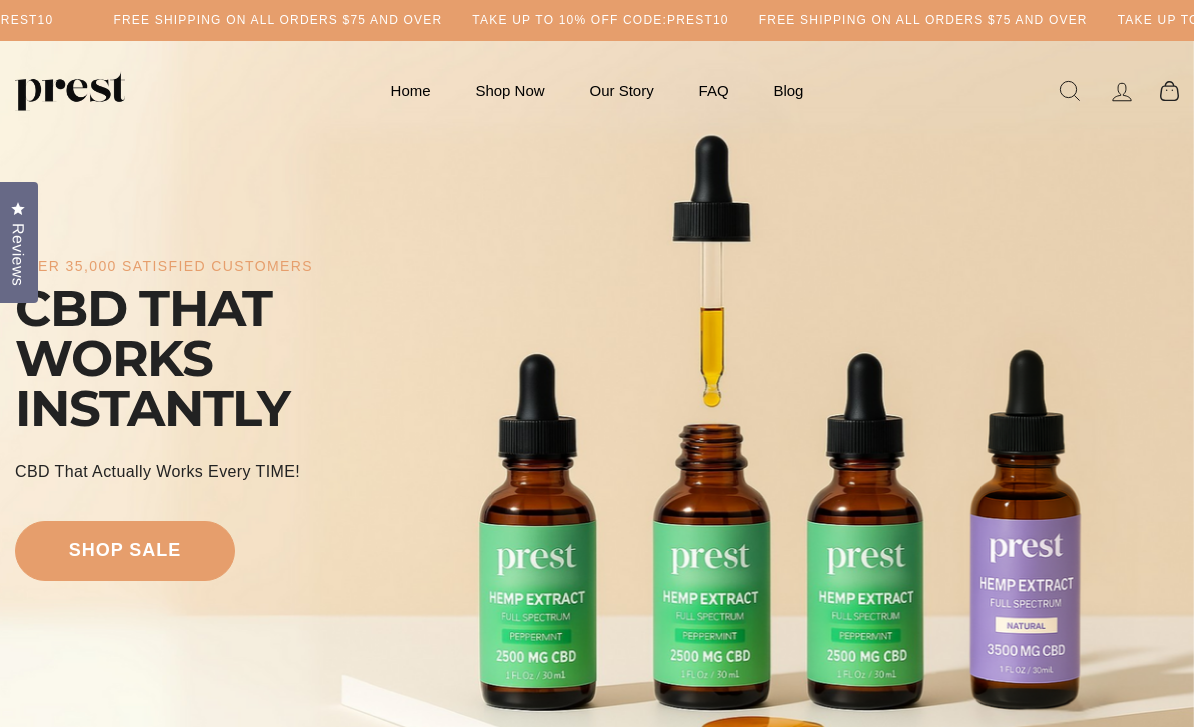 scroll, scrollTop: 0, scrollLeft: 0, axis: both 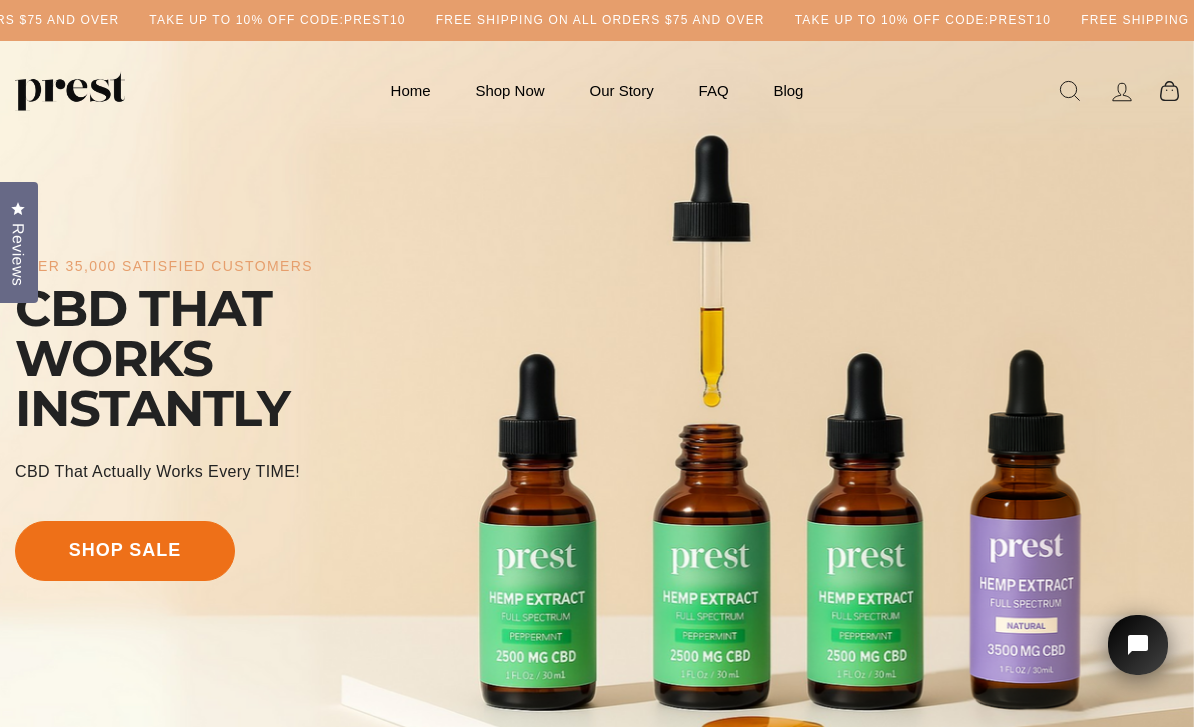 click on "shop sale" at bounding box center [125, 551] 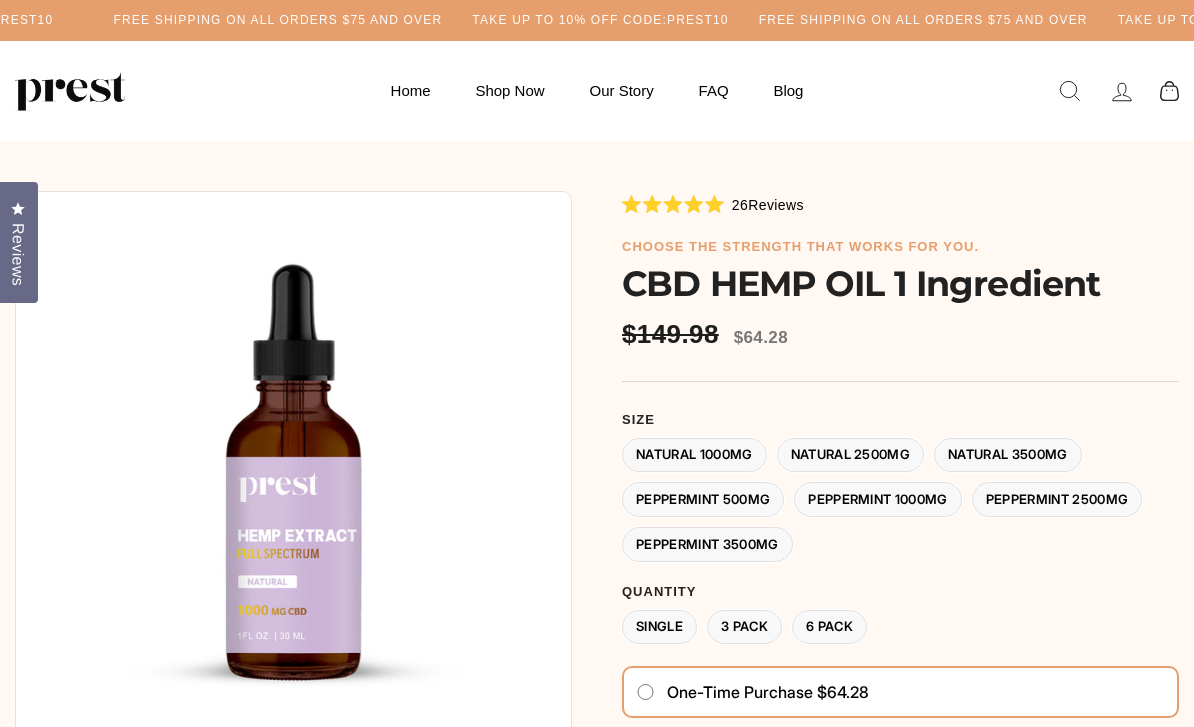 scroll, scrollTop: 0, scrollLeft: 0, axis: both 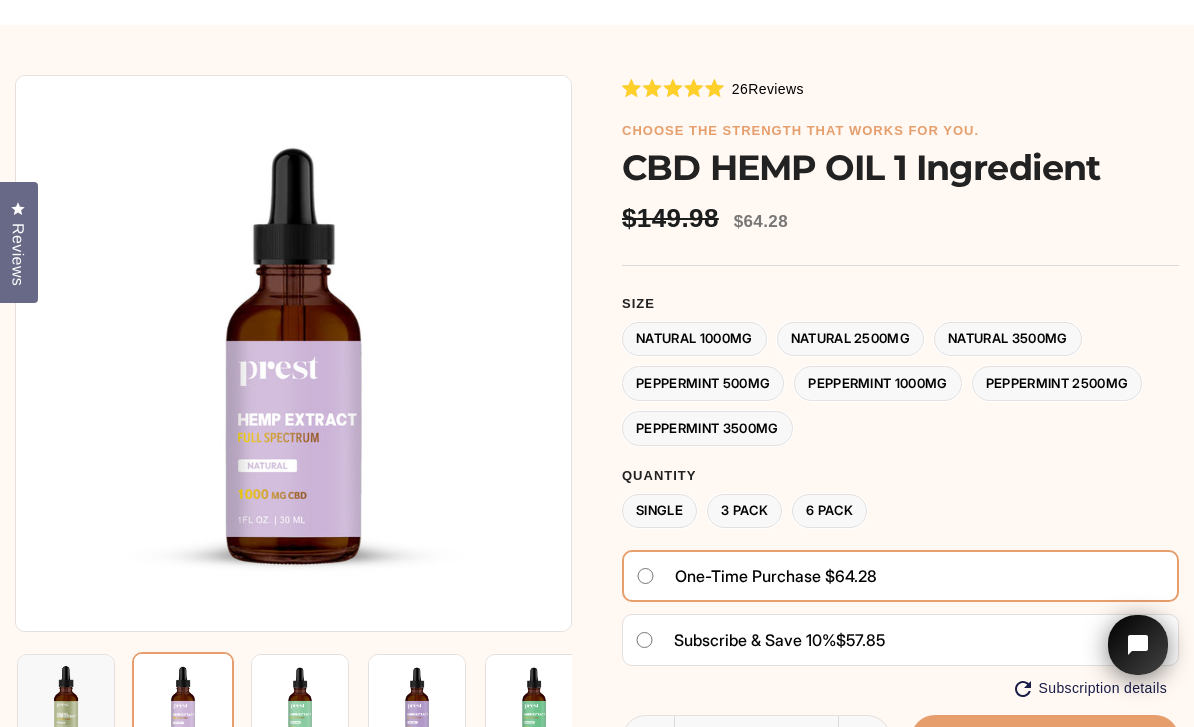 click at bounding box center [66, 703] 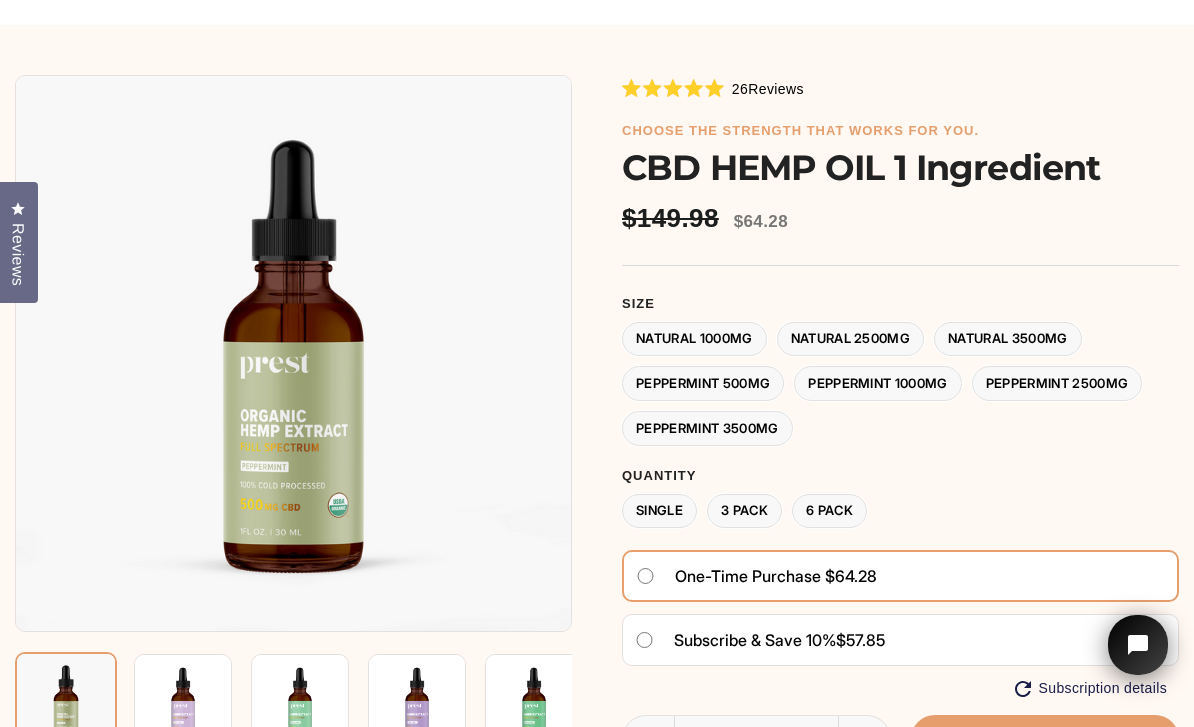 click on "Natural 2500MG" at bounding box center (851, 339) 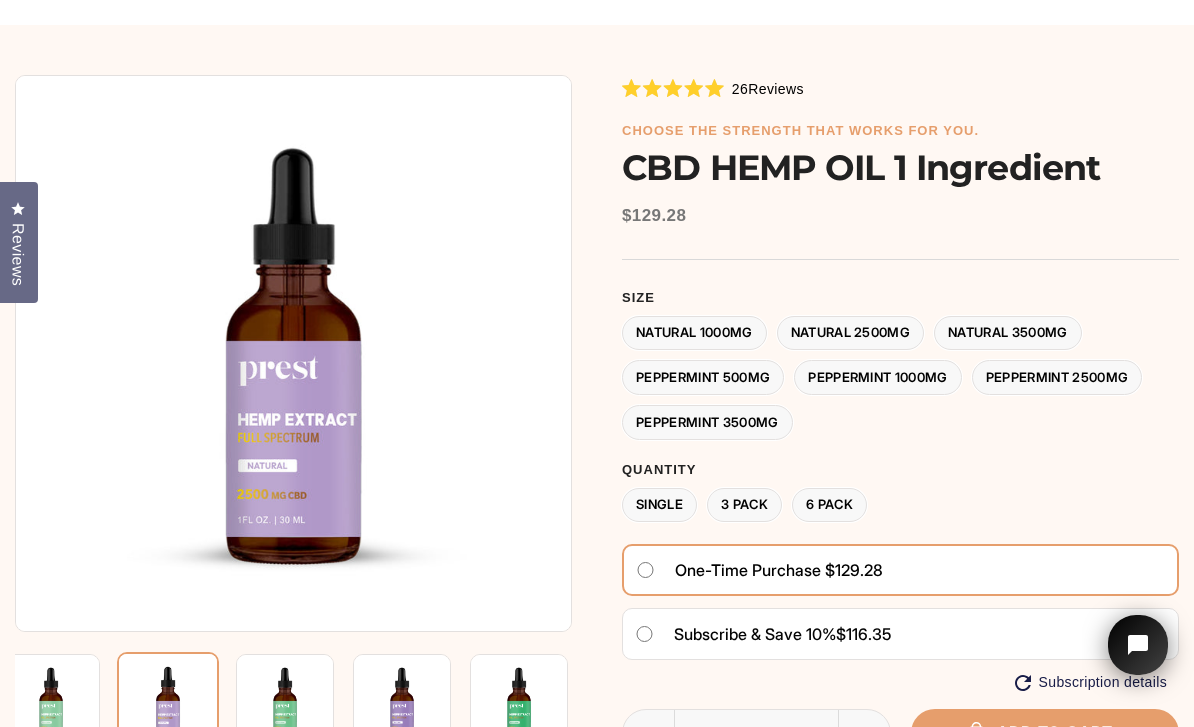 click on "Natural 3500MG" at bounding box center (1008, 333) 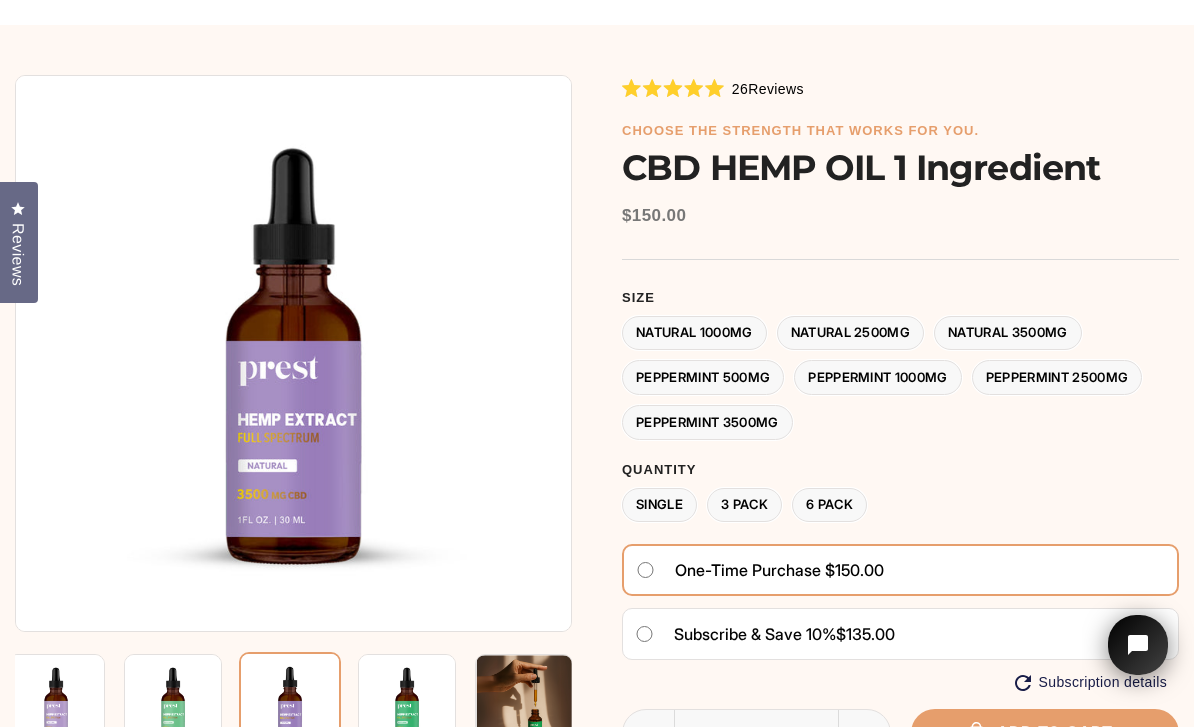 click on "6 Pack" at bounding box center (829, 505) 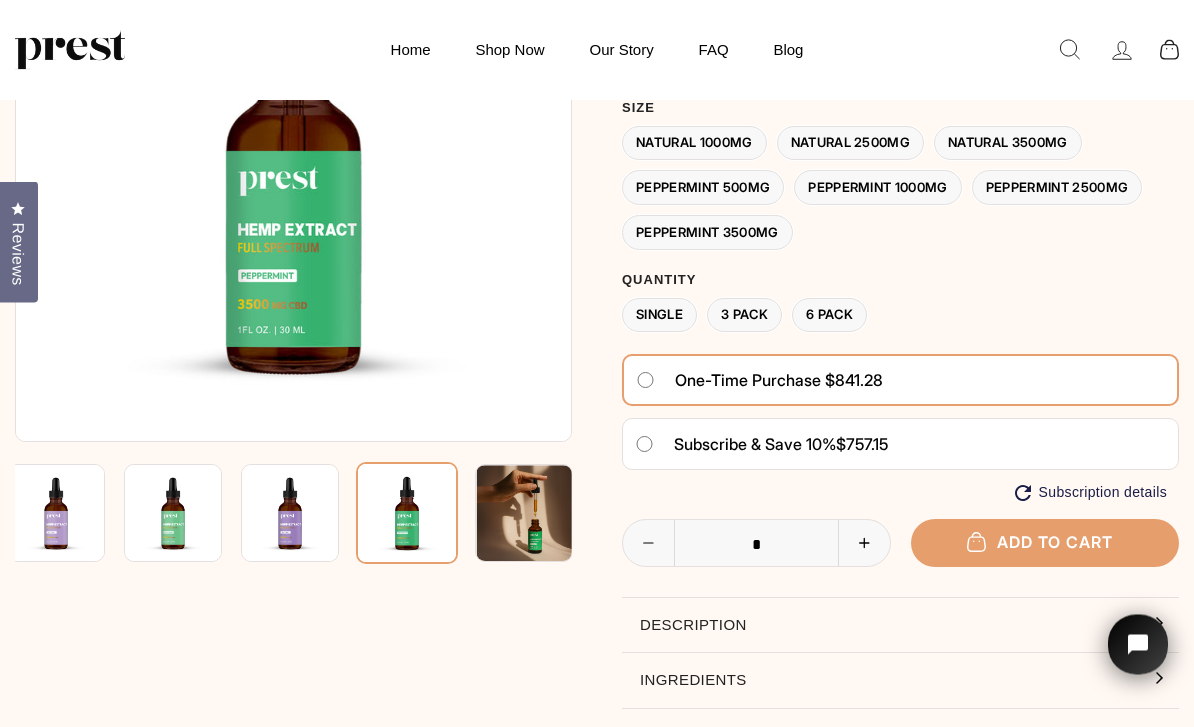 scroll, scrollTop: 206, scrollLeft: 0, axis: vertical 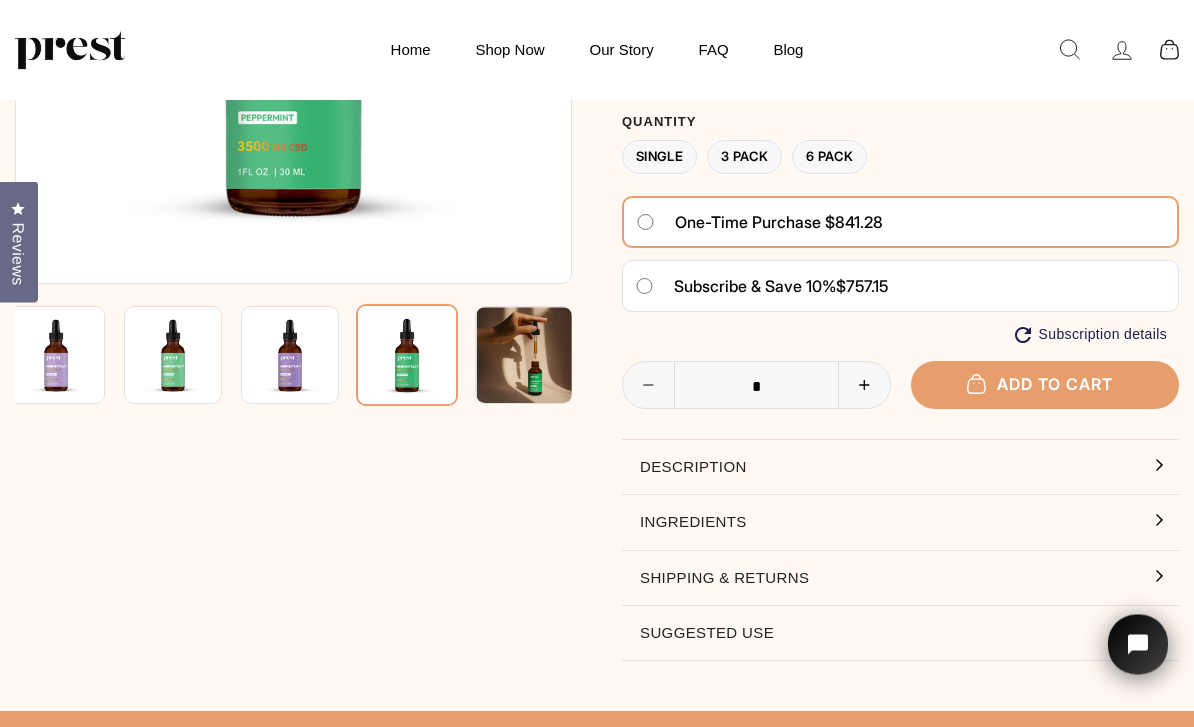 click on "Description" at bounding box center [900, 468] 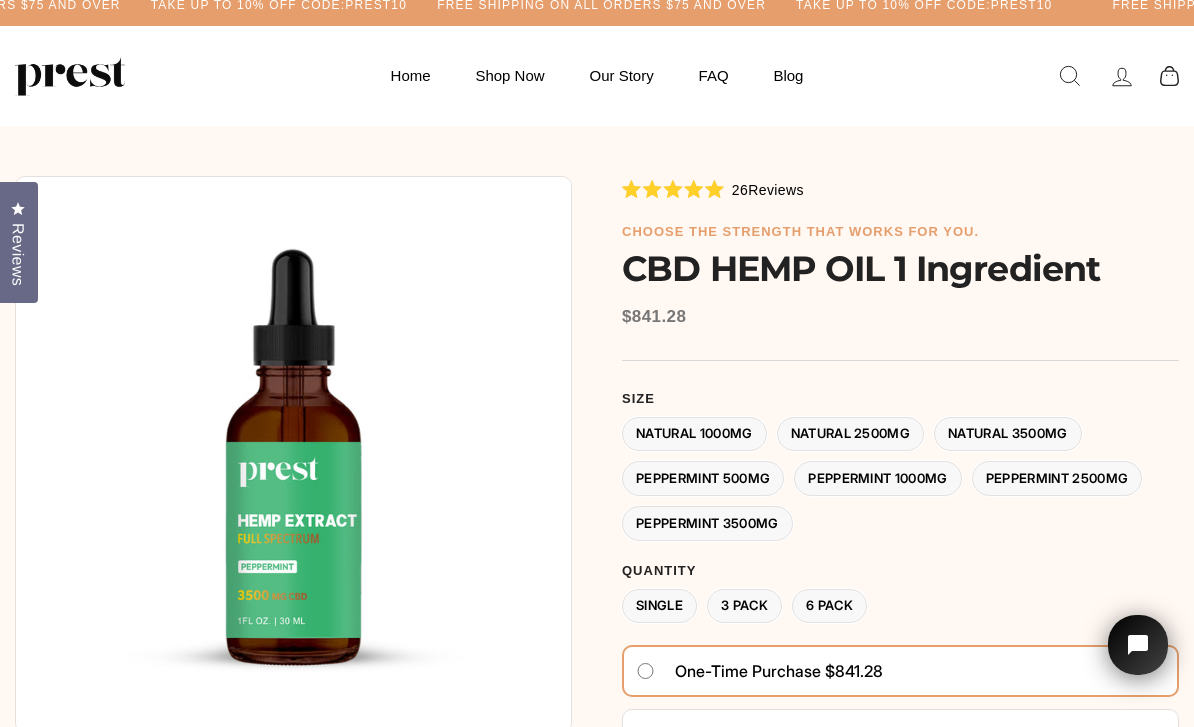 scroll, scrollTop: 0, scrollLeft: 0, axis: both 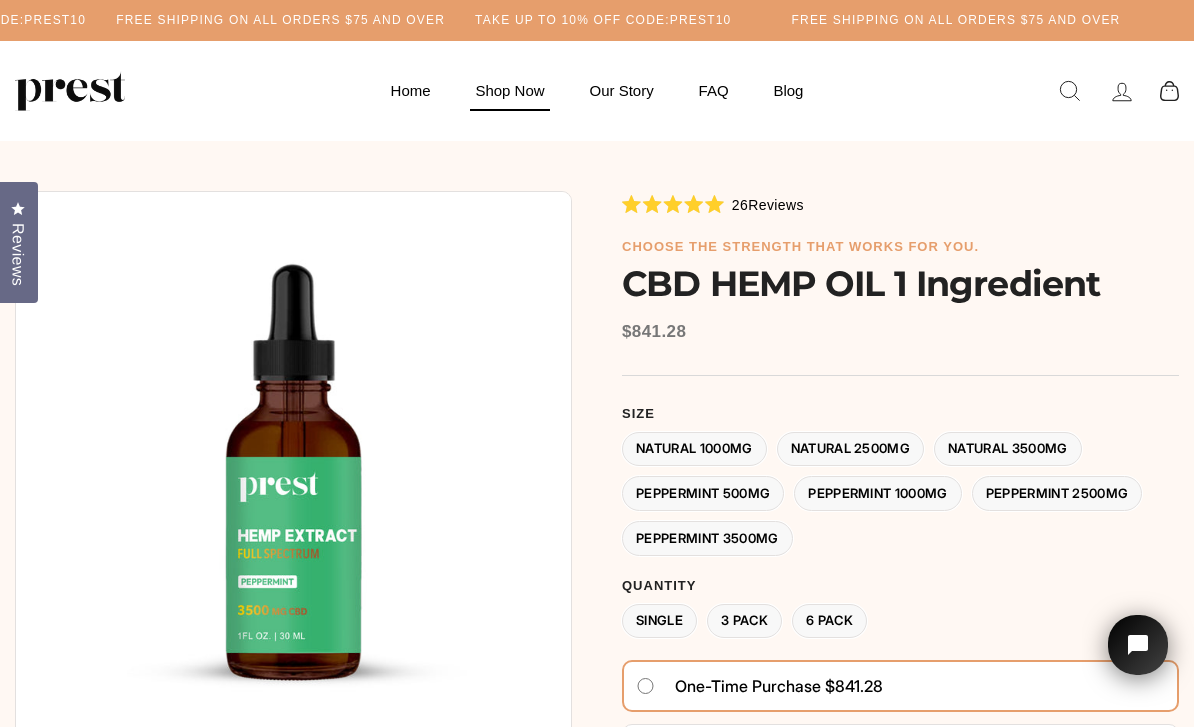 click on "Shop Now" at bounding box center (509, 90) 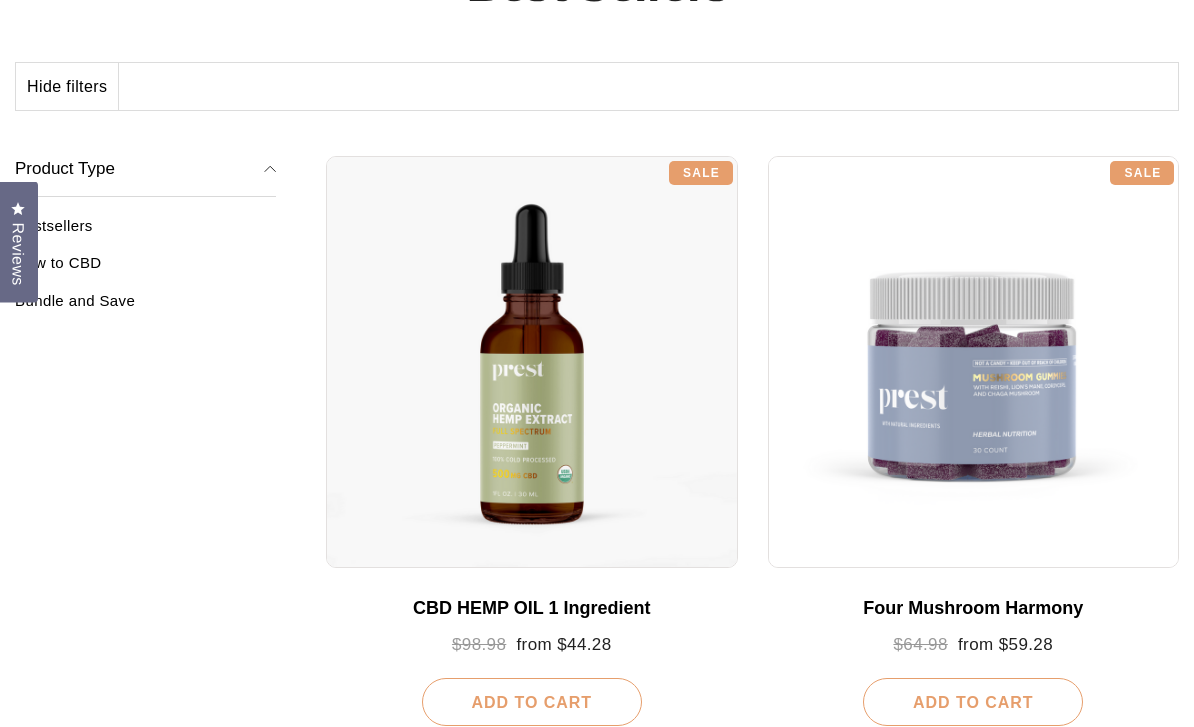 scroll, scrollTop: 182, scrollLeft: 0, axis: vertical 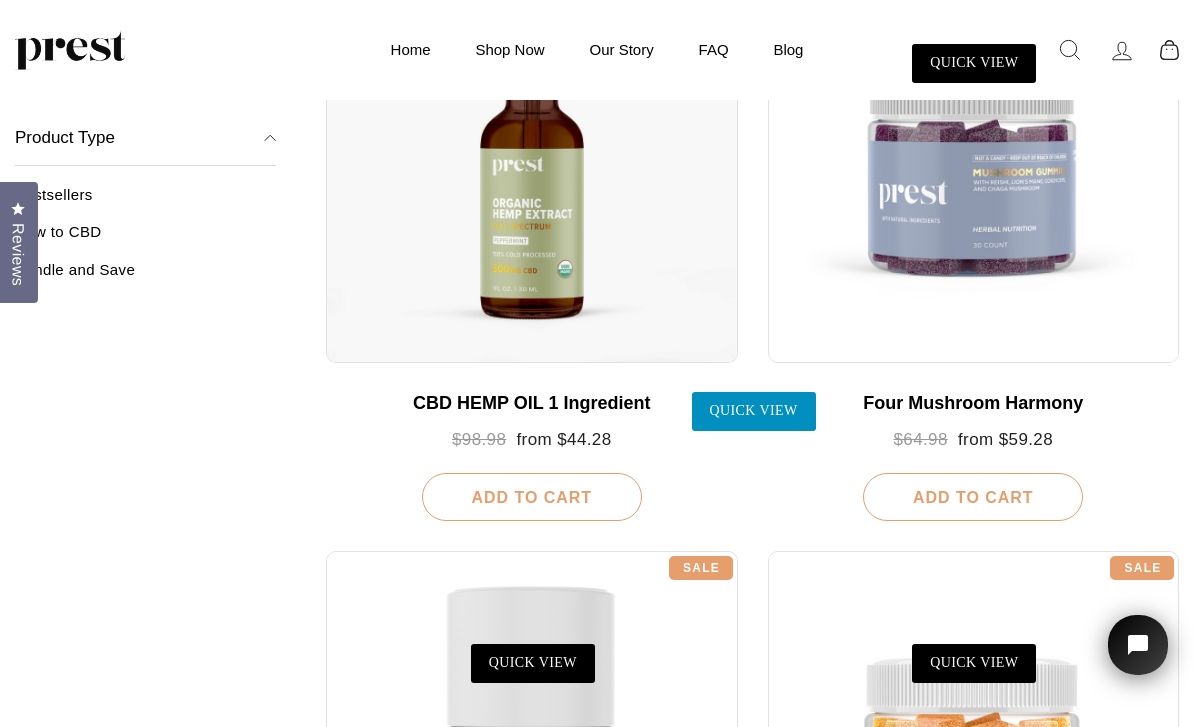 click on "QUICK VIEW" at bounding box center [754, 411] 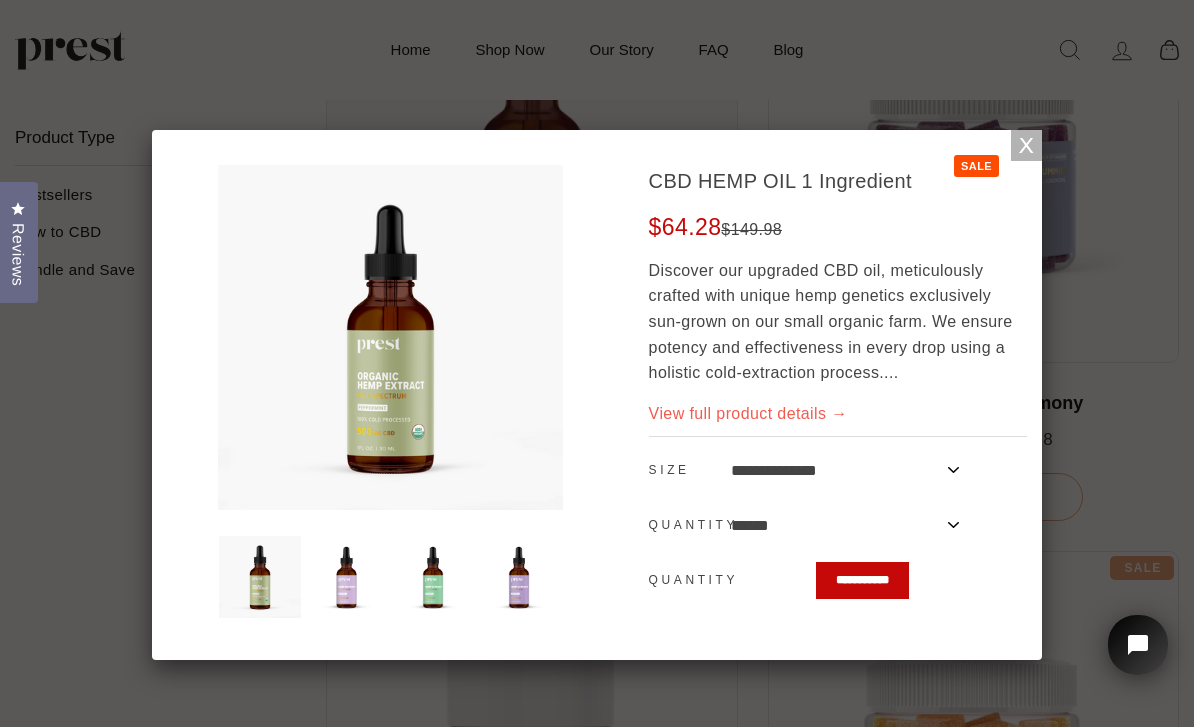 click on "View full product details →" at bounding box center (748, 413) 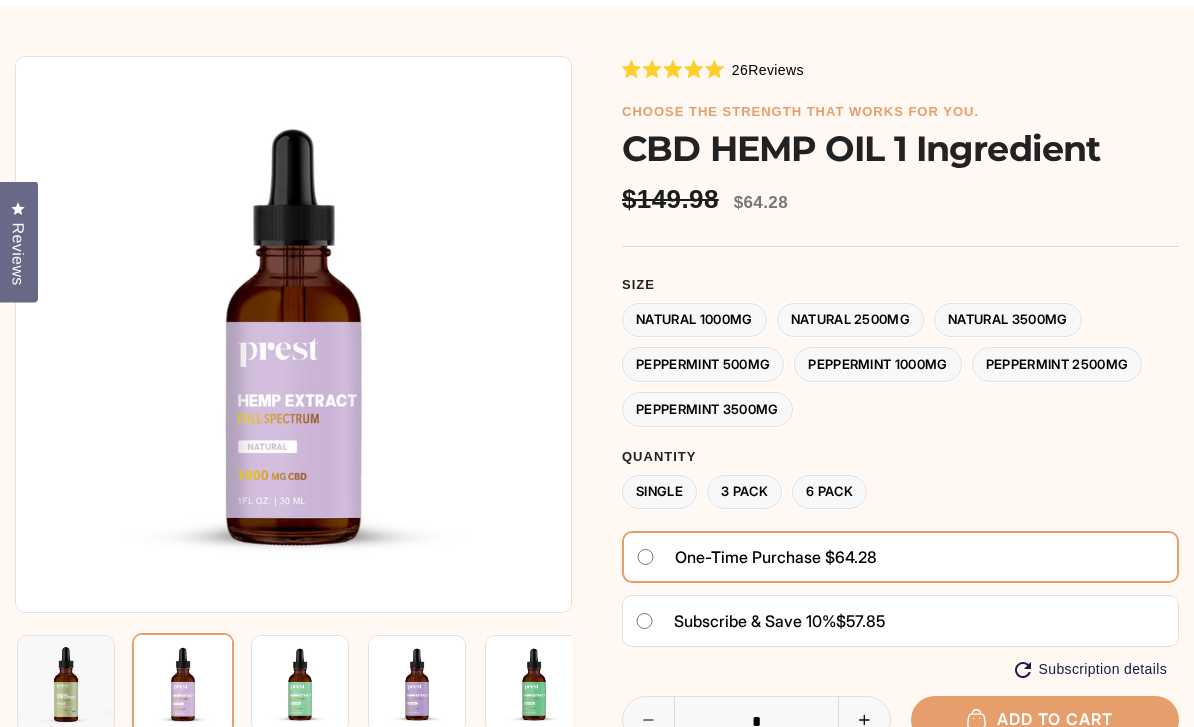scroll, scrollTop: 155, scrollLeft: 0, axis: vertical 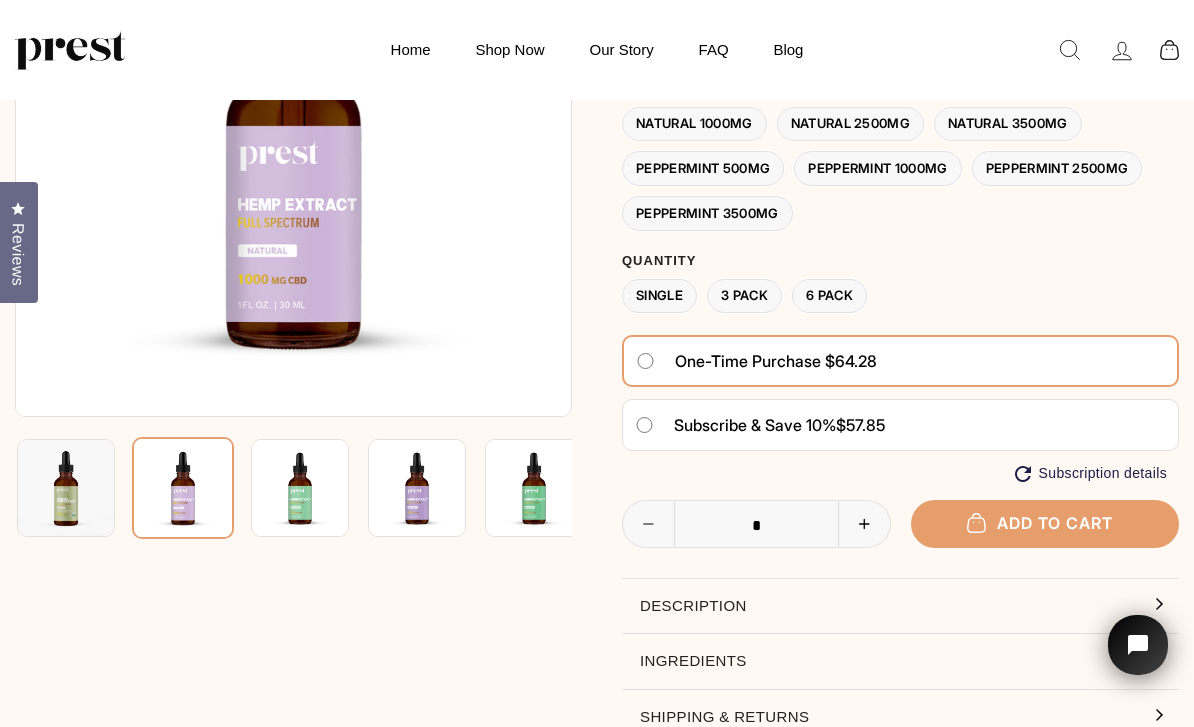 click at bounding box center [293, 138] 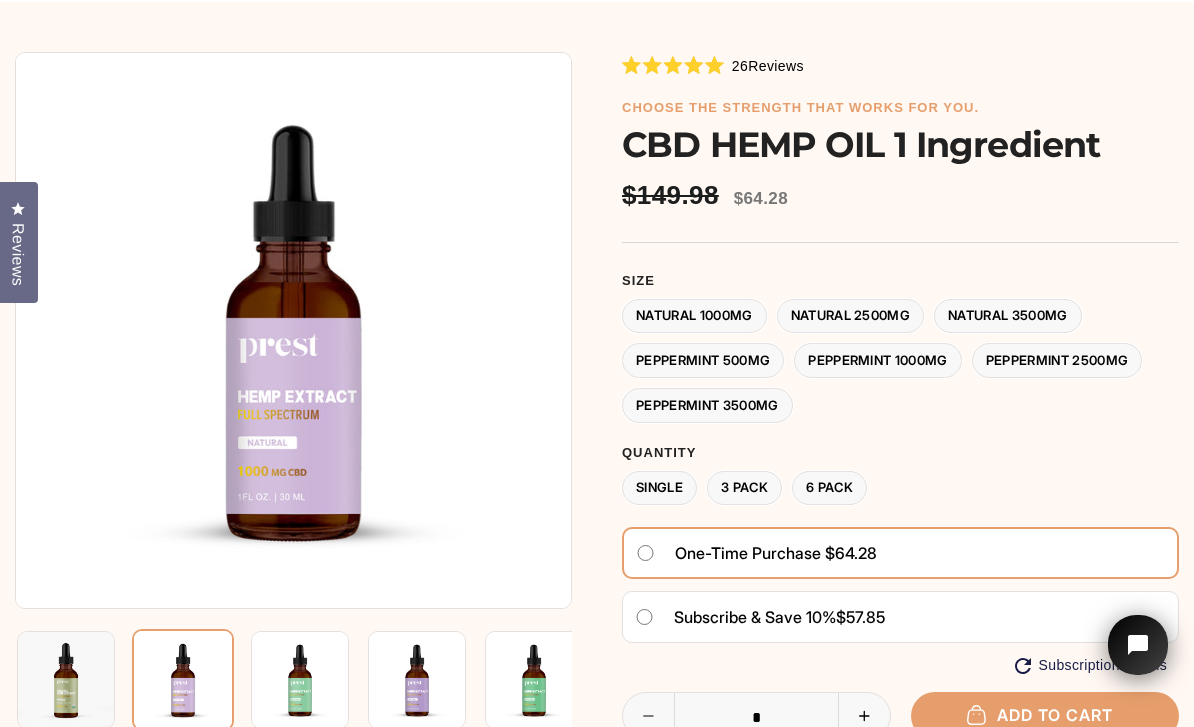 scroll, scrollTop: 138, scrollLeft: 0, axis: vertical 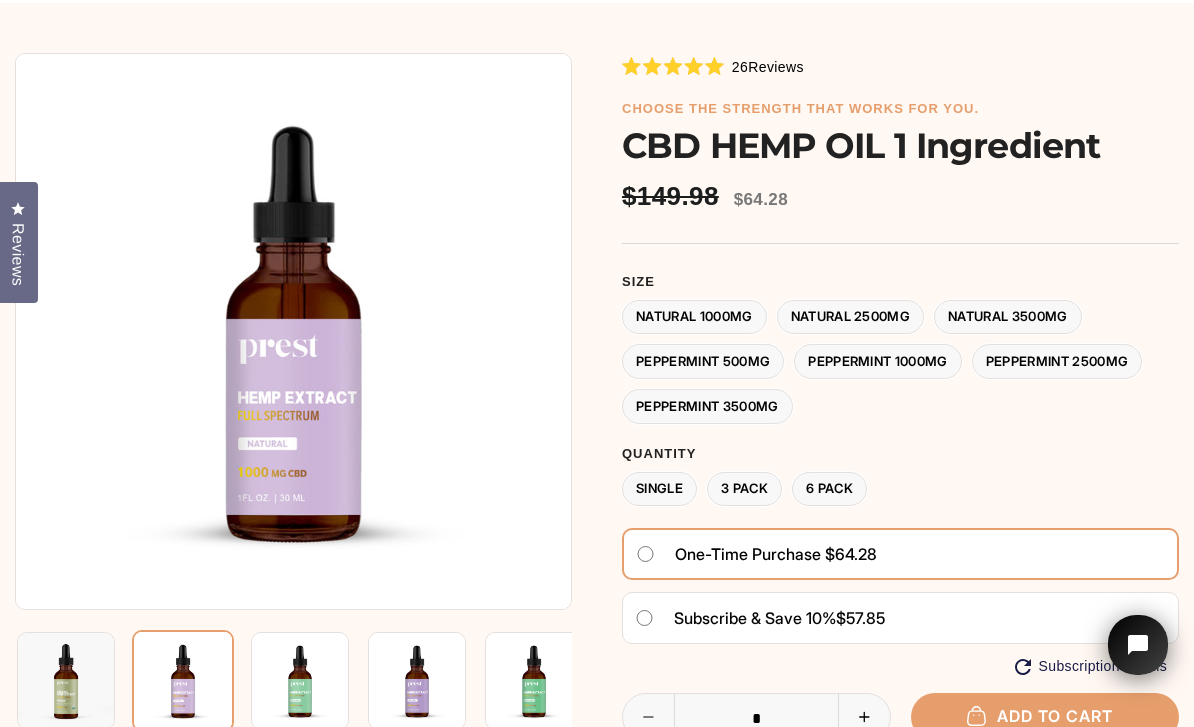 click on "6 Pack" at bounding box center (829, 489) 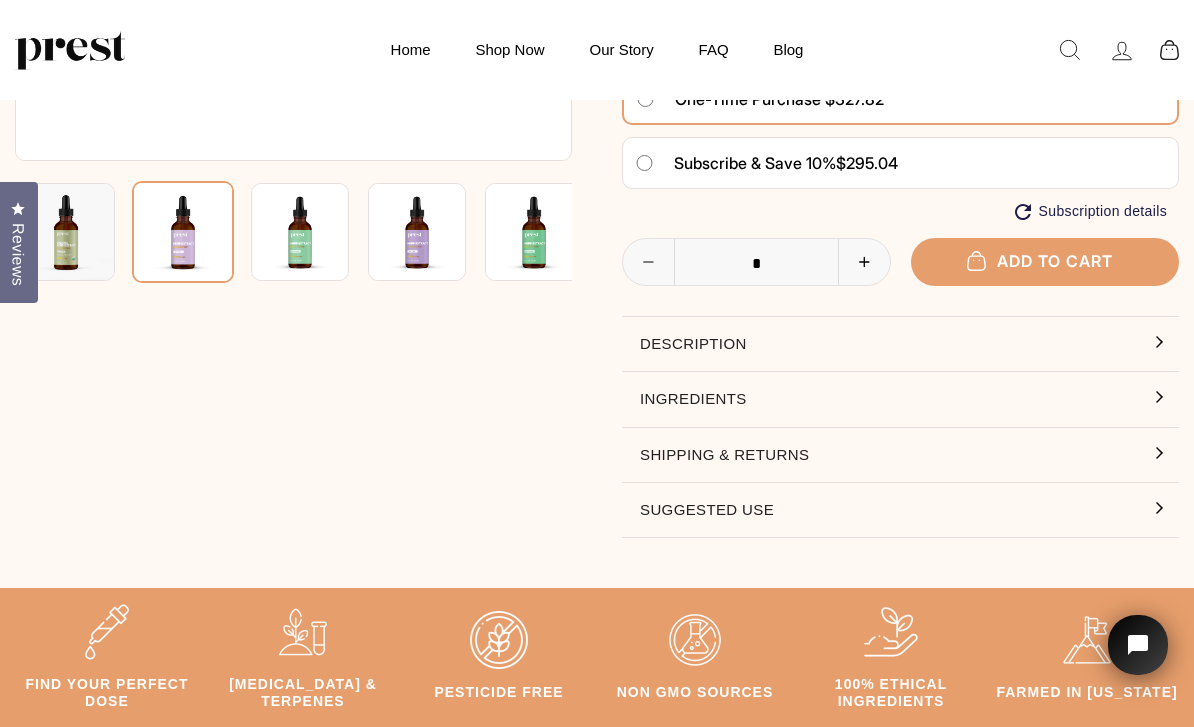 scroll, scrollTop: 494, scrollLeft: 0, axis: vertical 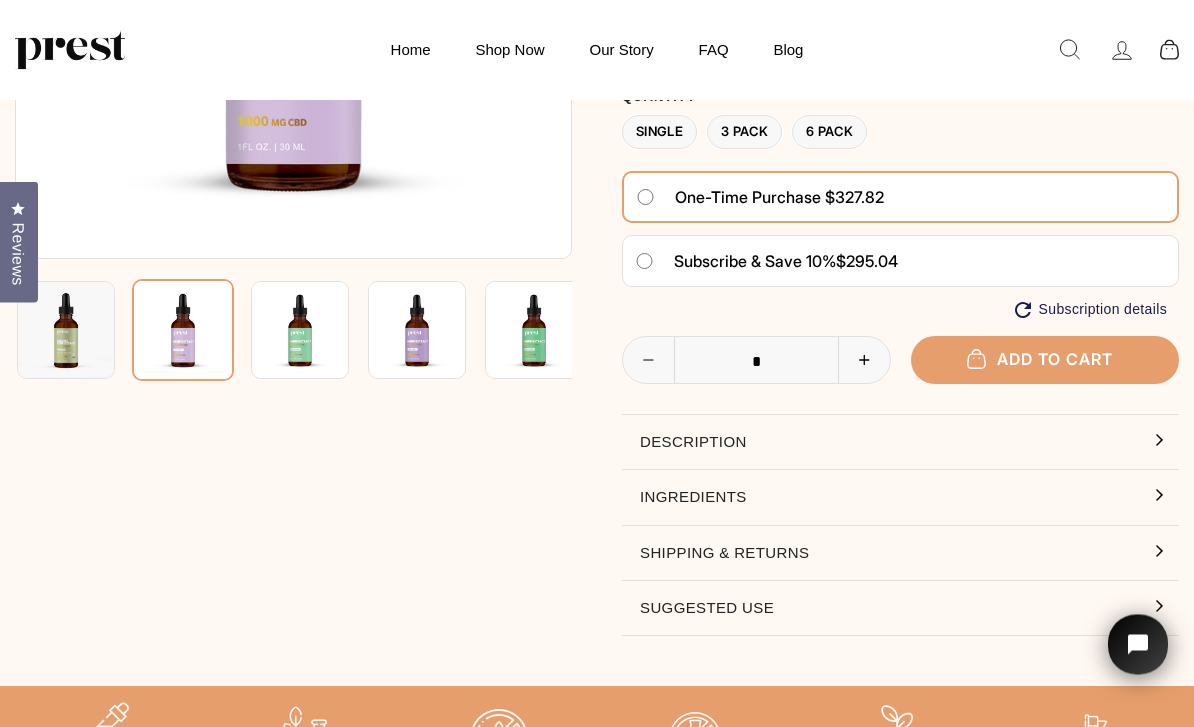 click on "Shipping & Returns" at bounding box center [900, 554] 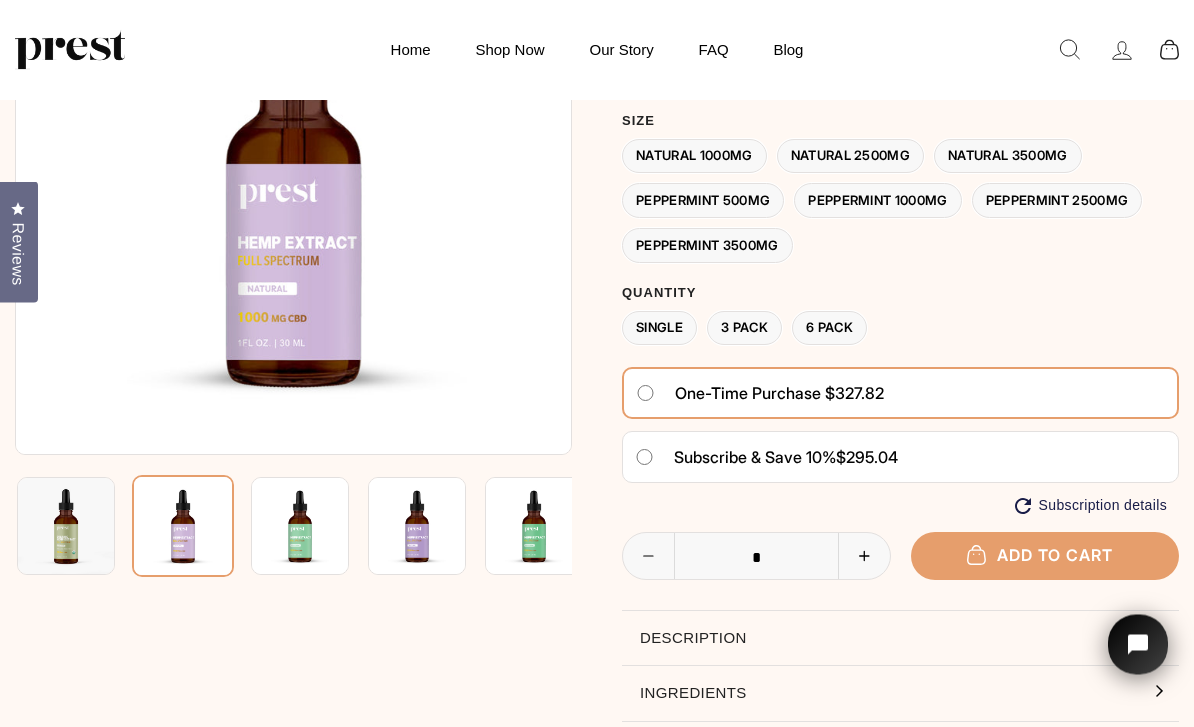 scroll, scrollTop: 193, scrollLeft: 0, axis: vertical 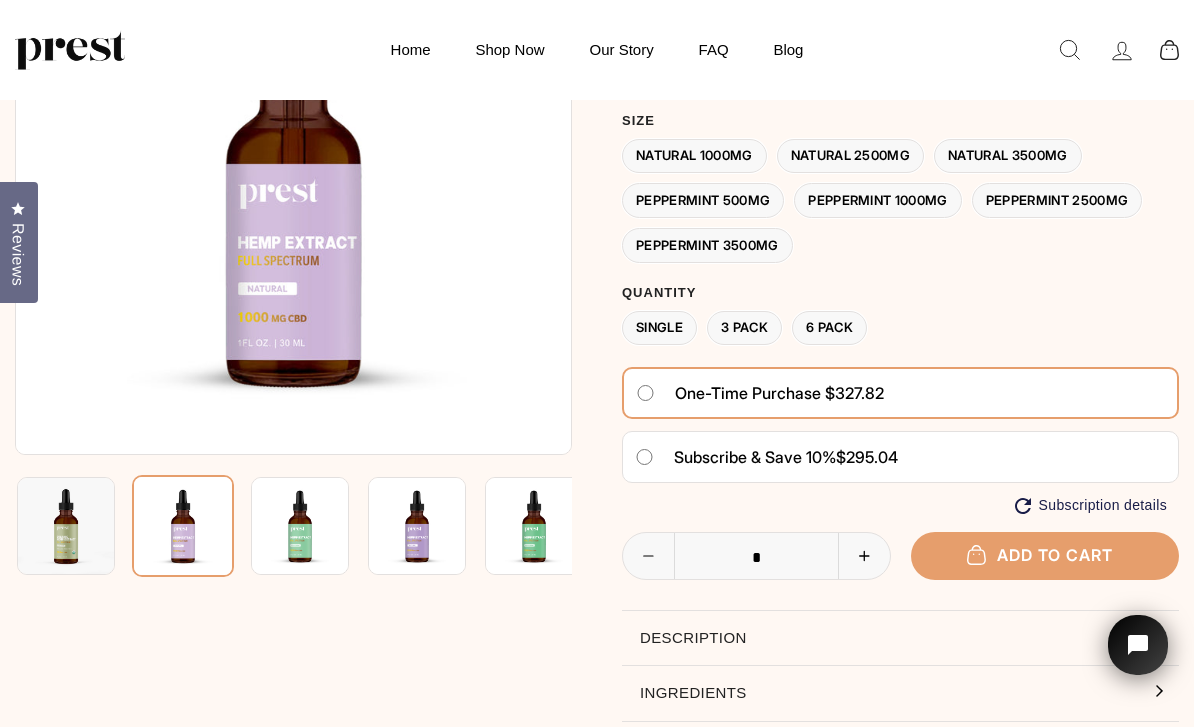 click at bounding box center (66, 526) 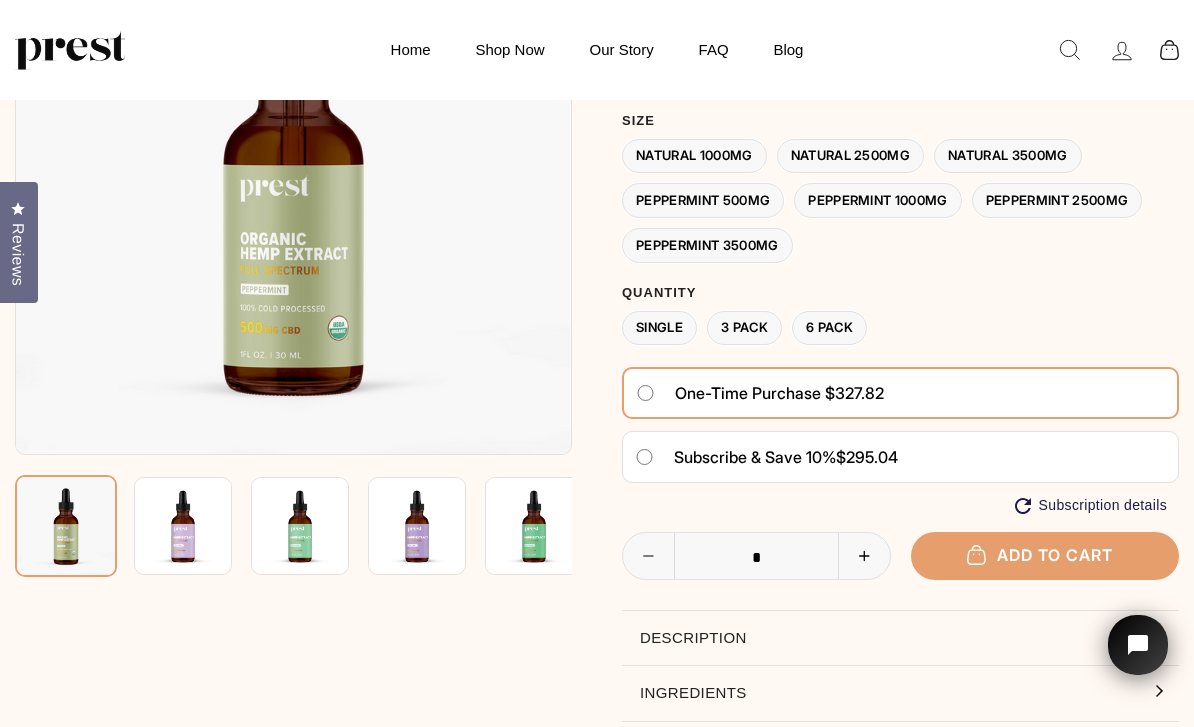 click at bounding box center (293, 176) 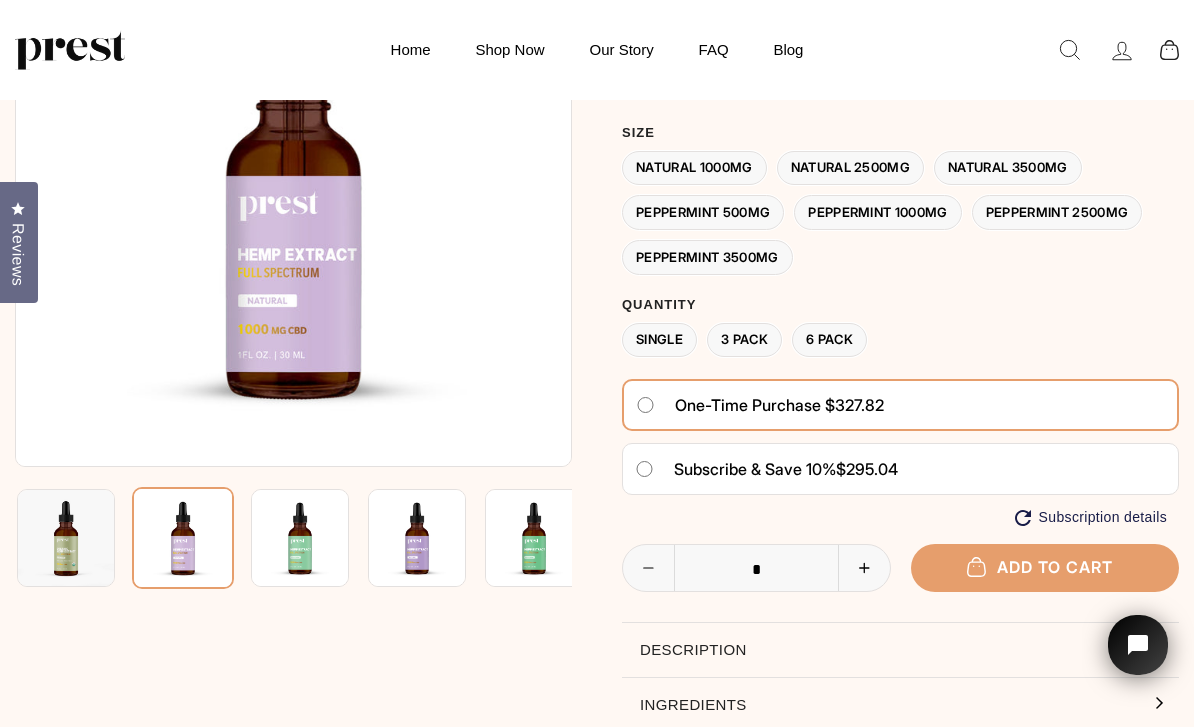 scroll, scrollTop: 177, scrollLeft: 0, axis: vertical 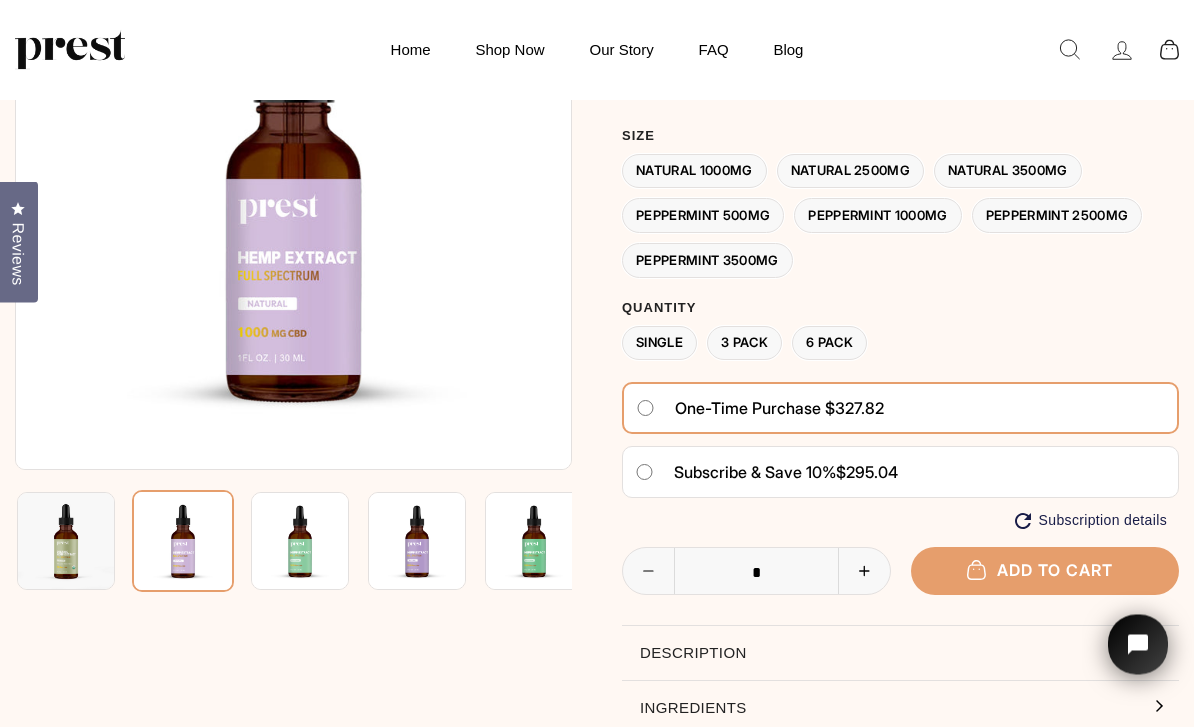 click at bounding box center [293, 192] 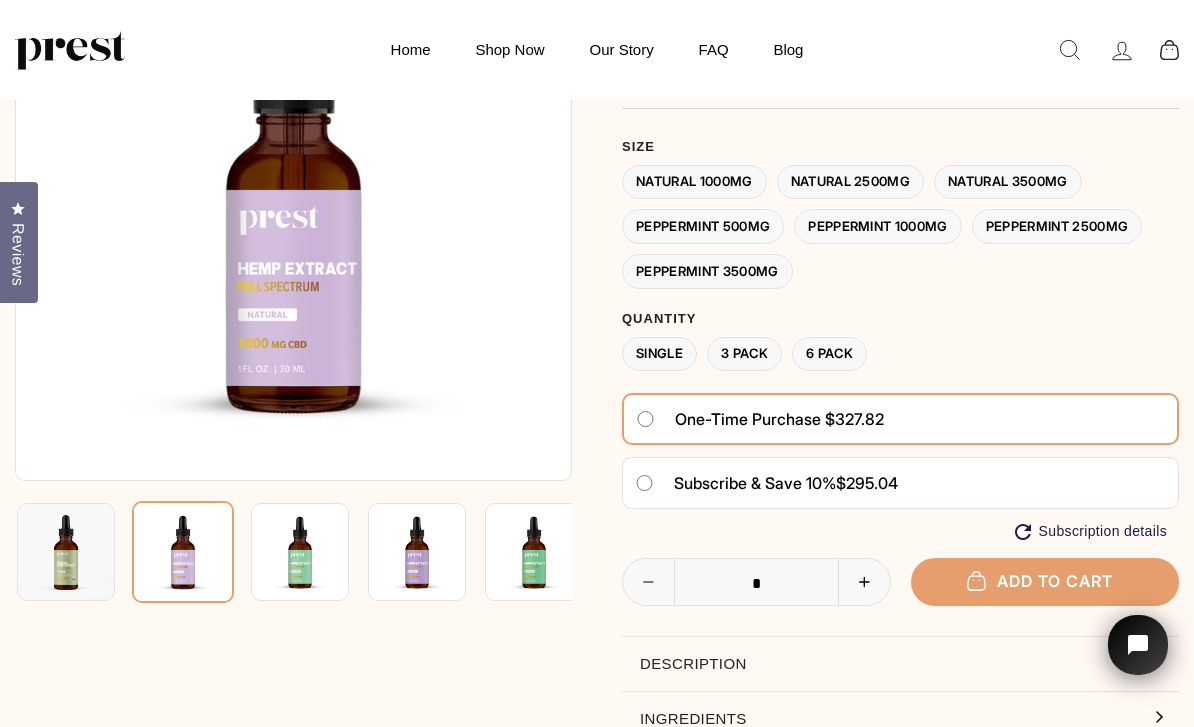scroll, scrollTop: 164, scrollLeft: 0, axis: vertical 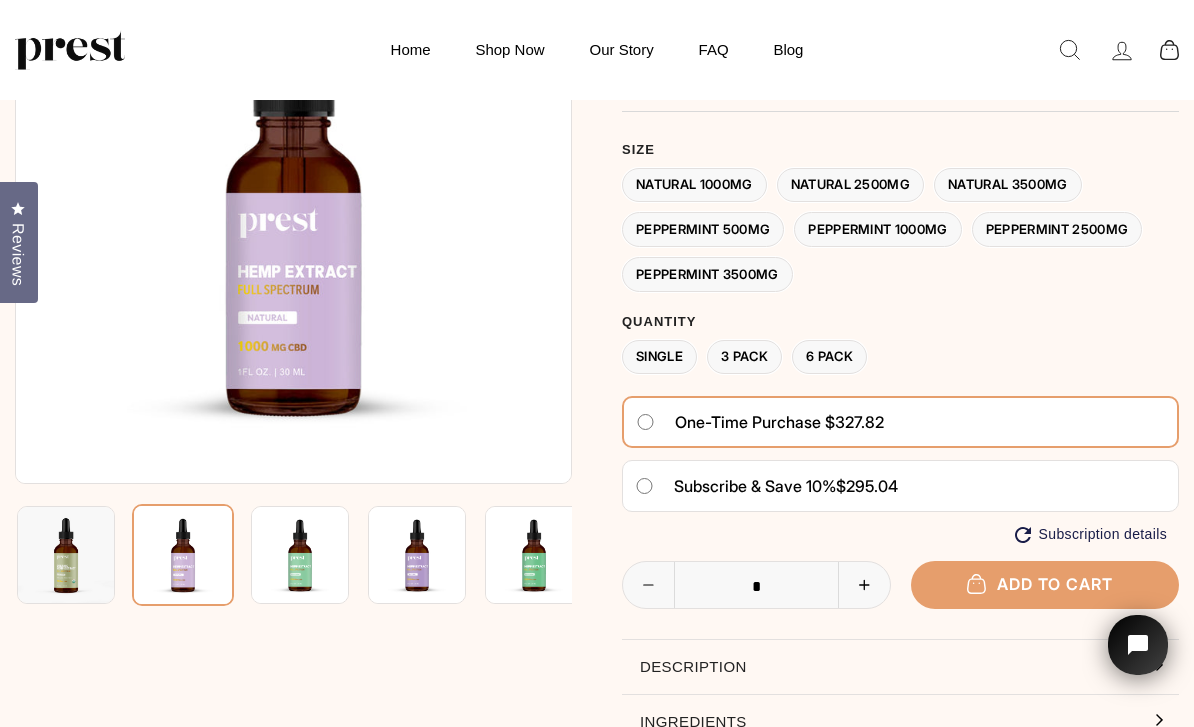 click at bounding box center [300, 555] 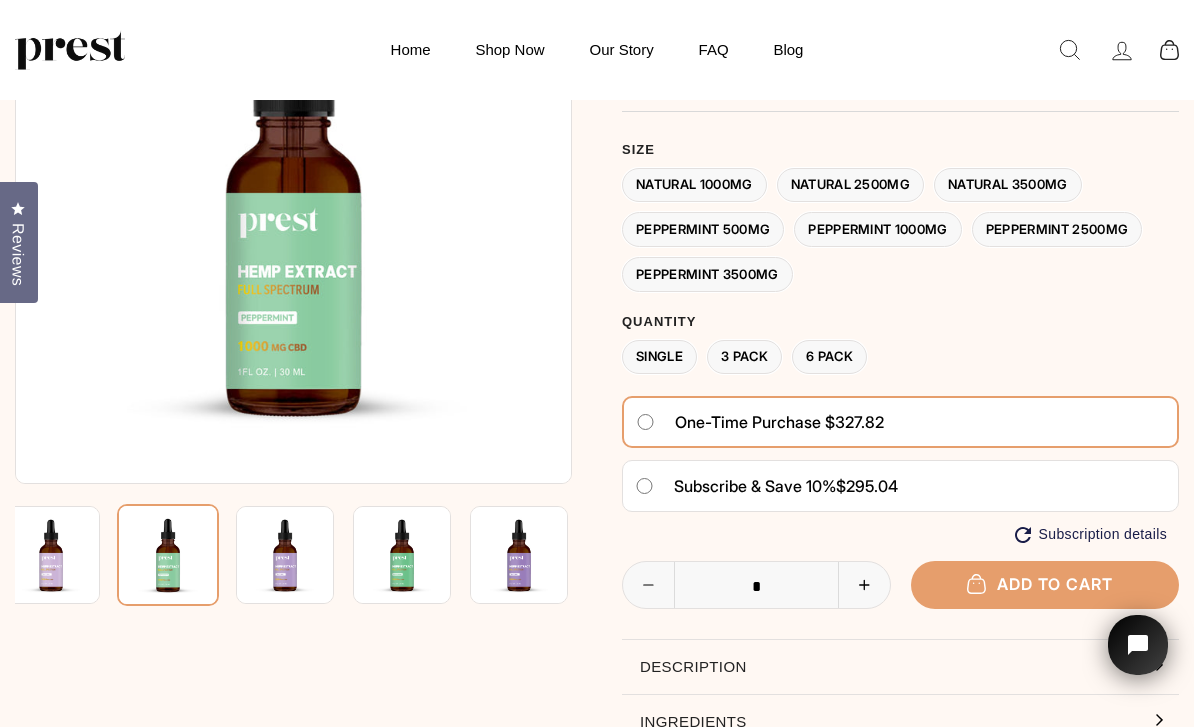 click at bounding box center [285, 555] 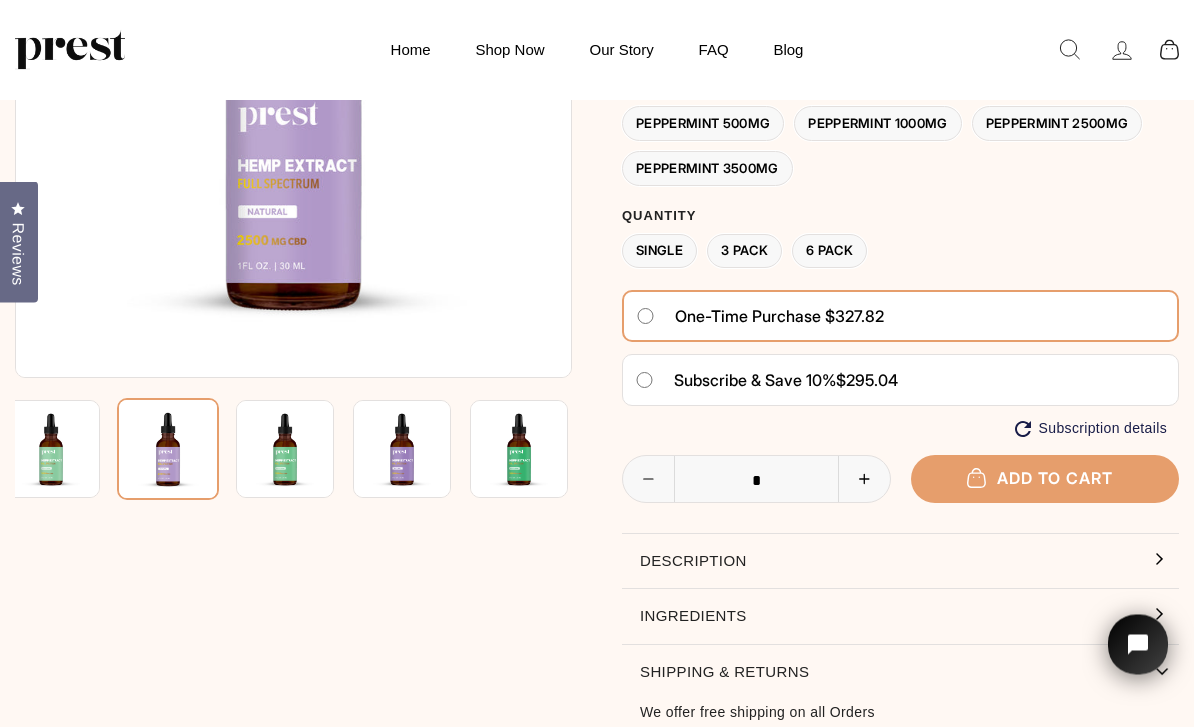 scroll, scrollTop: 270, scrollLeft: 0, axis: vertical 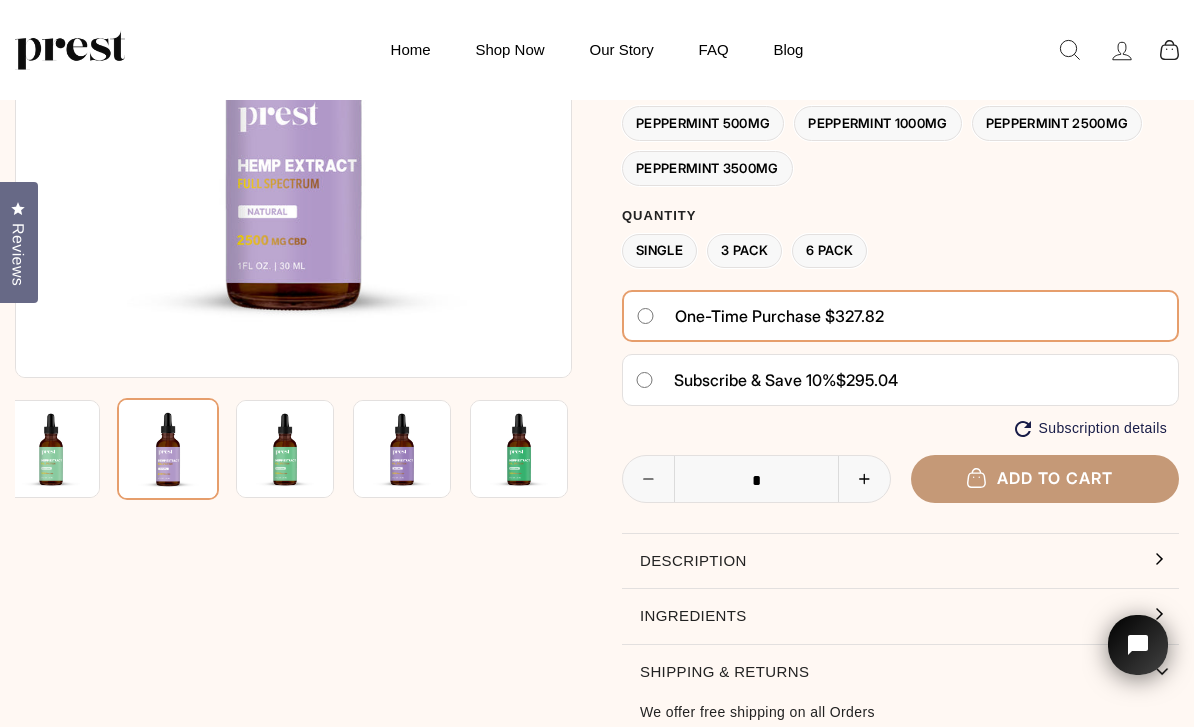 click on "Add to cart" at bounding box center [1045, 478] 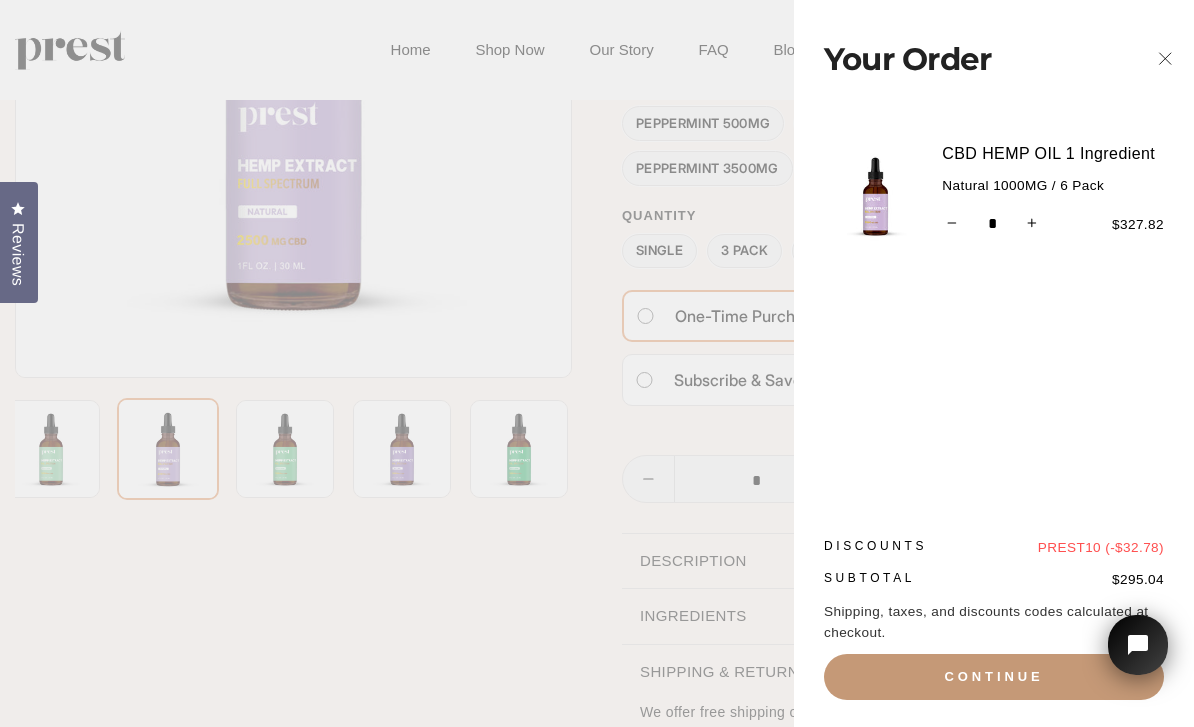 click on "Continue" at bounding box center (994, 677) 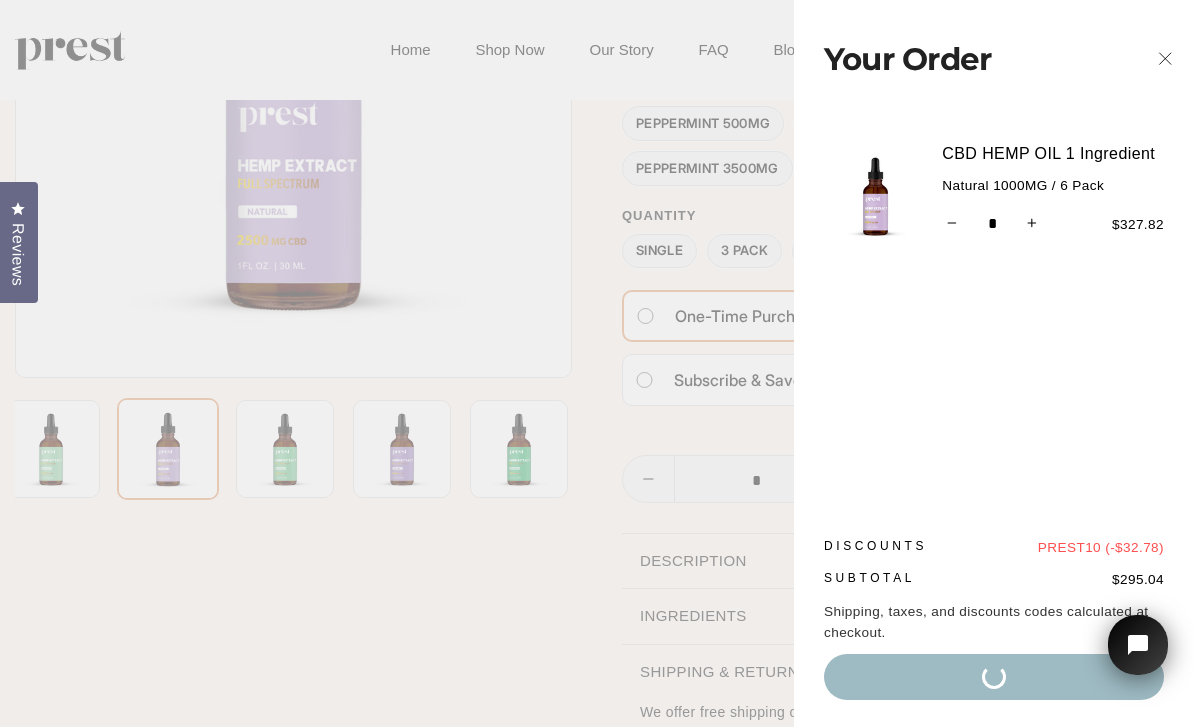 click 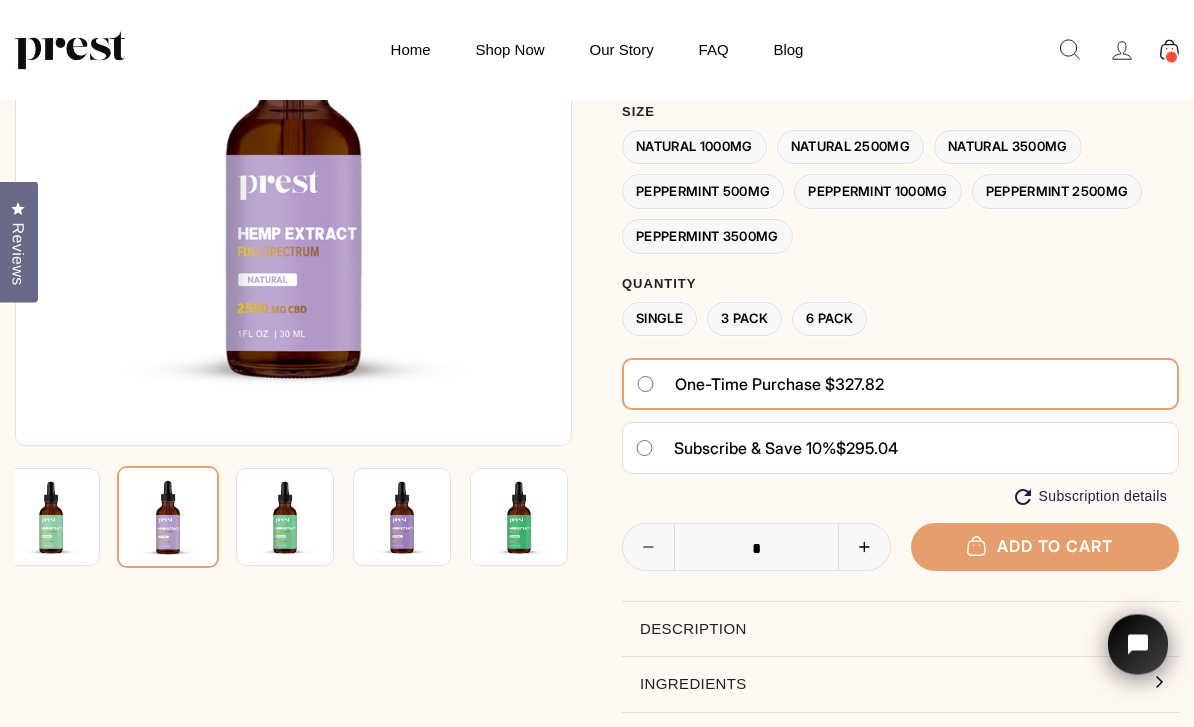 scroll, scrollTop: 198, scrollLeft: 0, axis: vertical 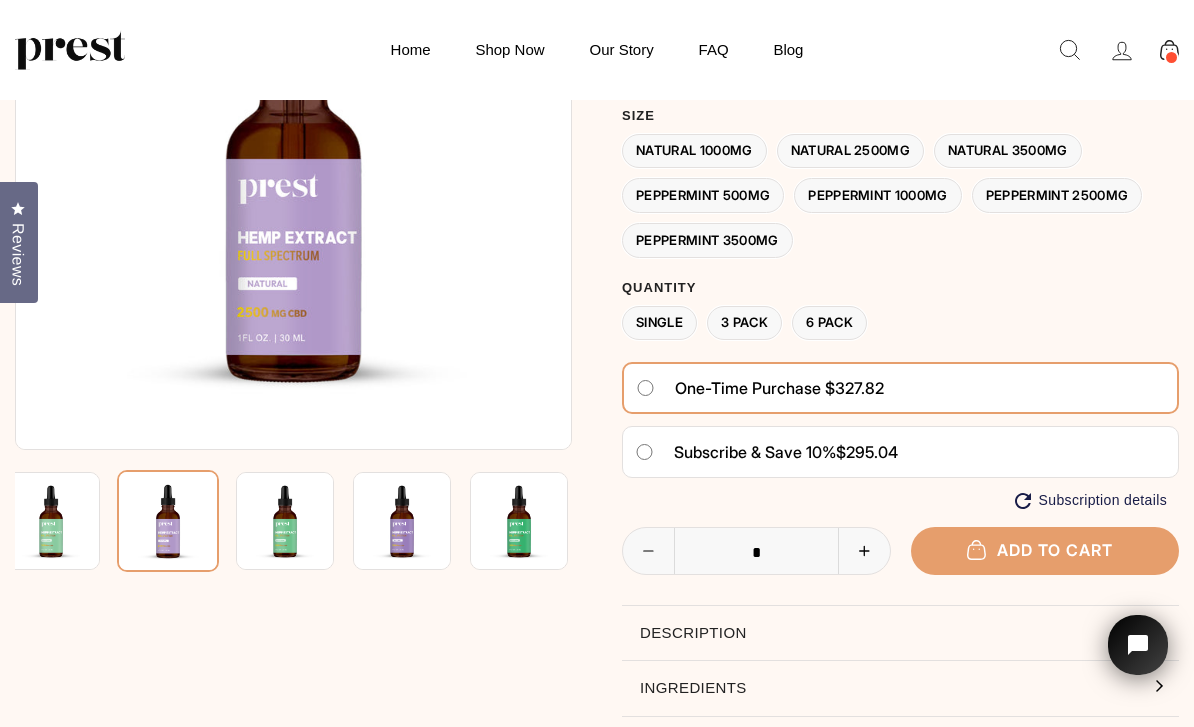 click on "Natural 2500MG" at bounding box center (851, 151) 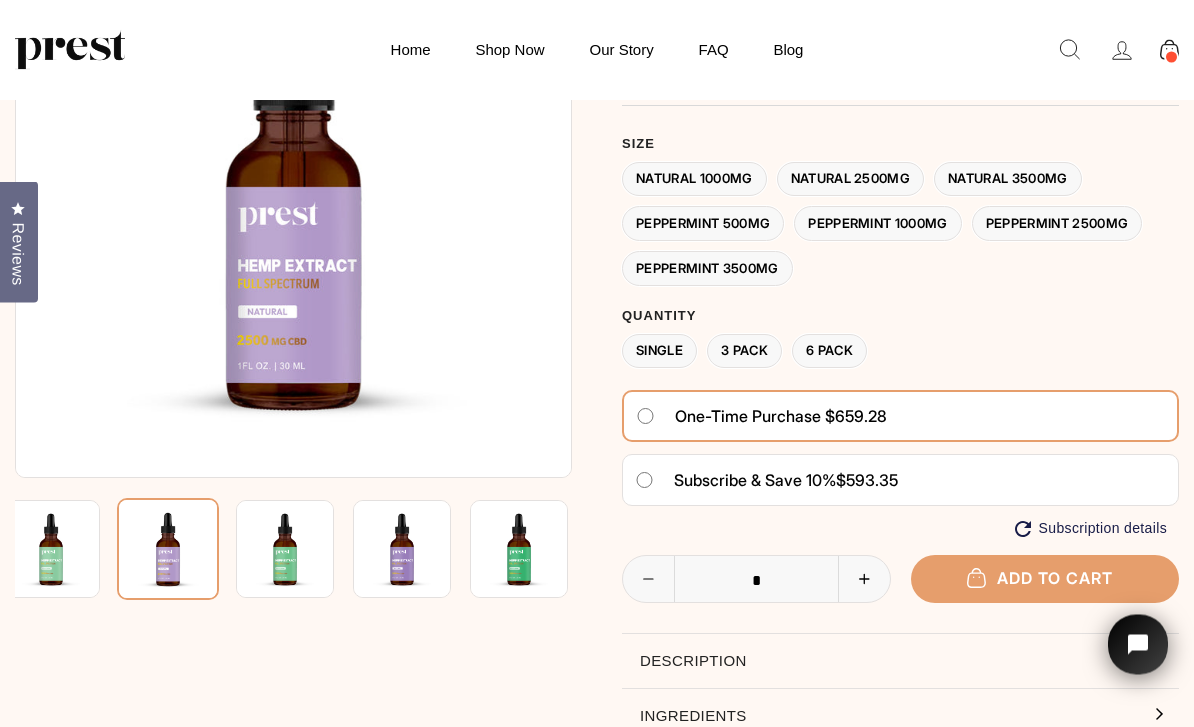 scroll, scrollTop: 170, scrollLeft: 0, axis: vertical 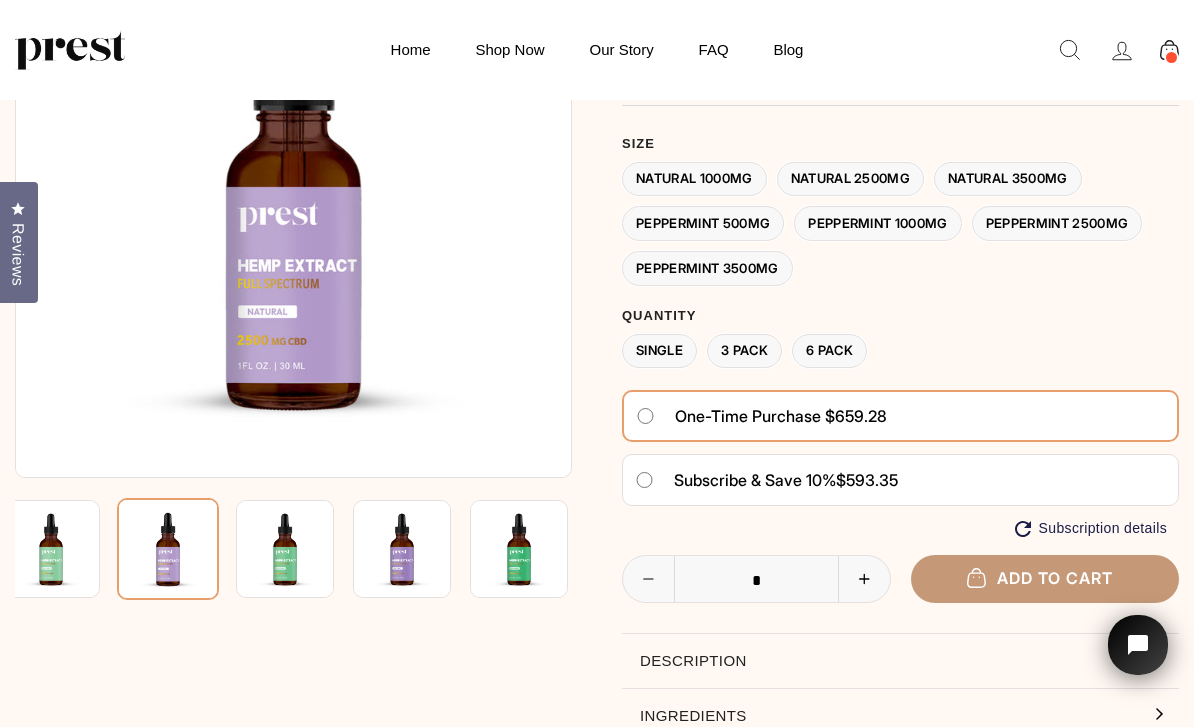click on "Add to cart" at bounding box center [1045, 578] 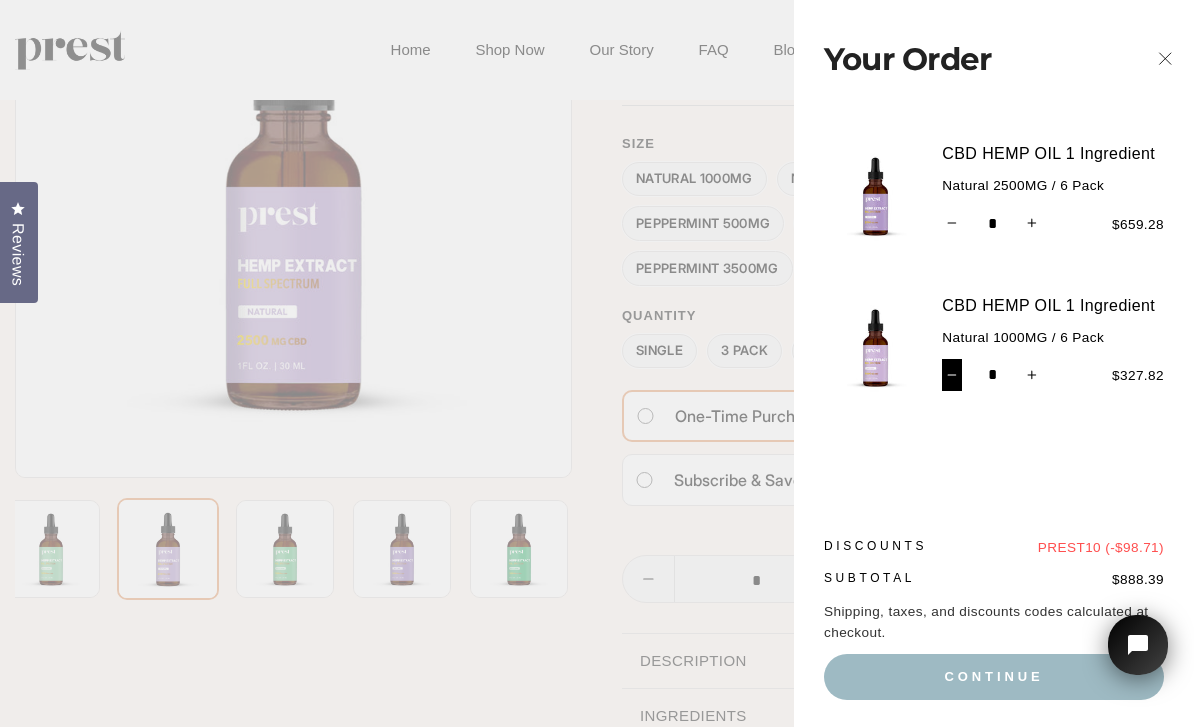 click on "−" at bounding box center [952, 375] 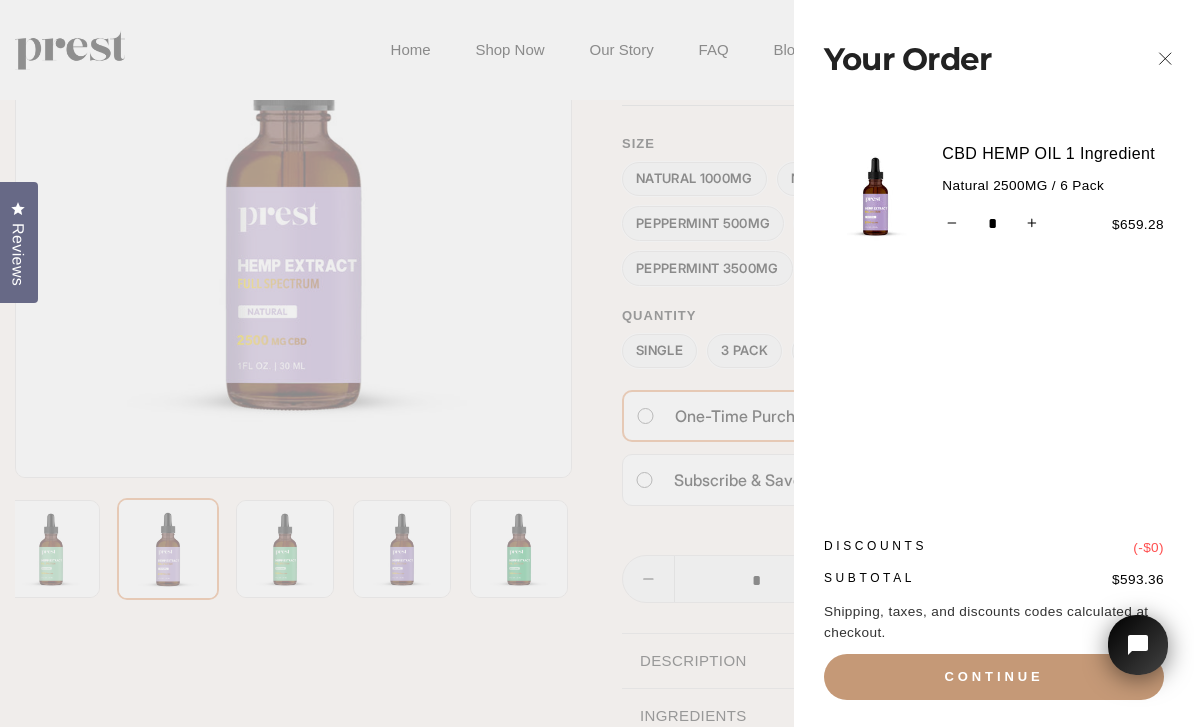 click on "Continue" at bounding box center (994, 677) 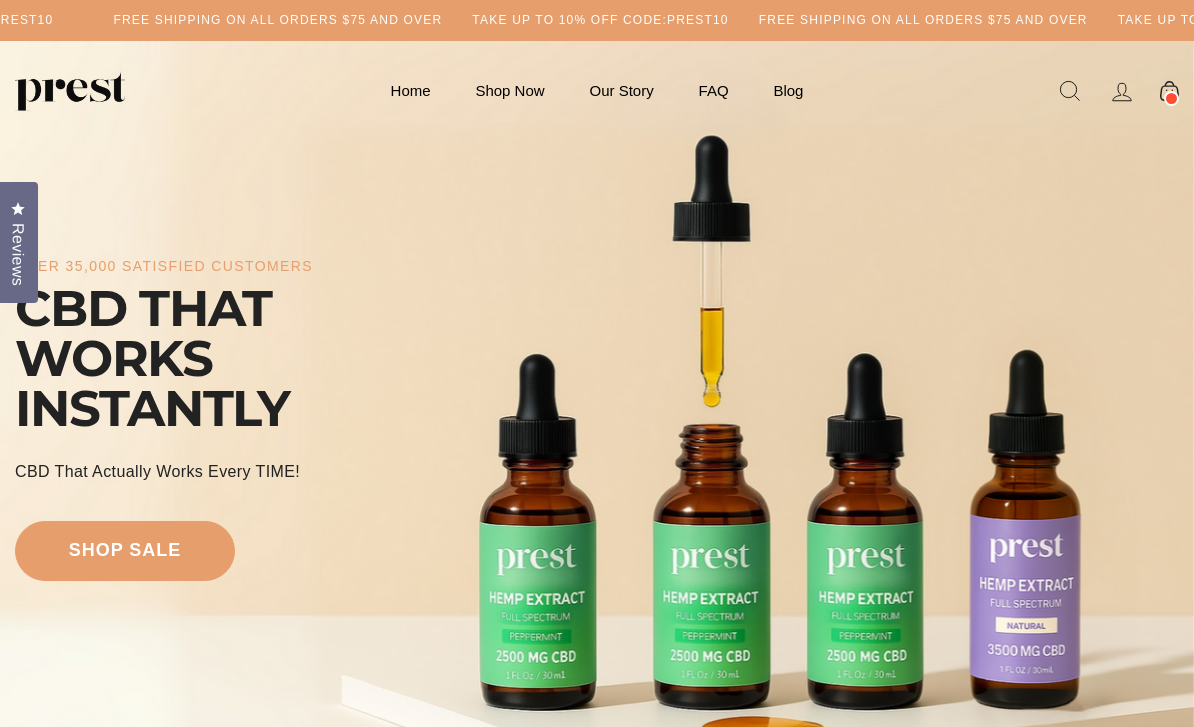 scroll, scrollTop: 0, scrollLeft: 0, axis: both 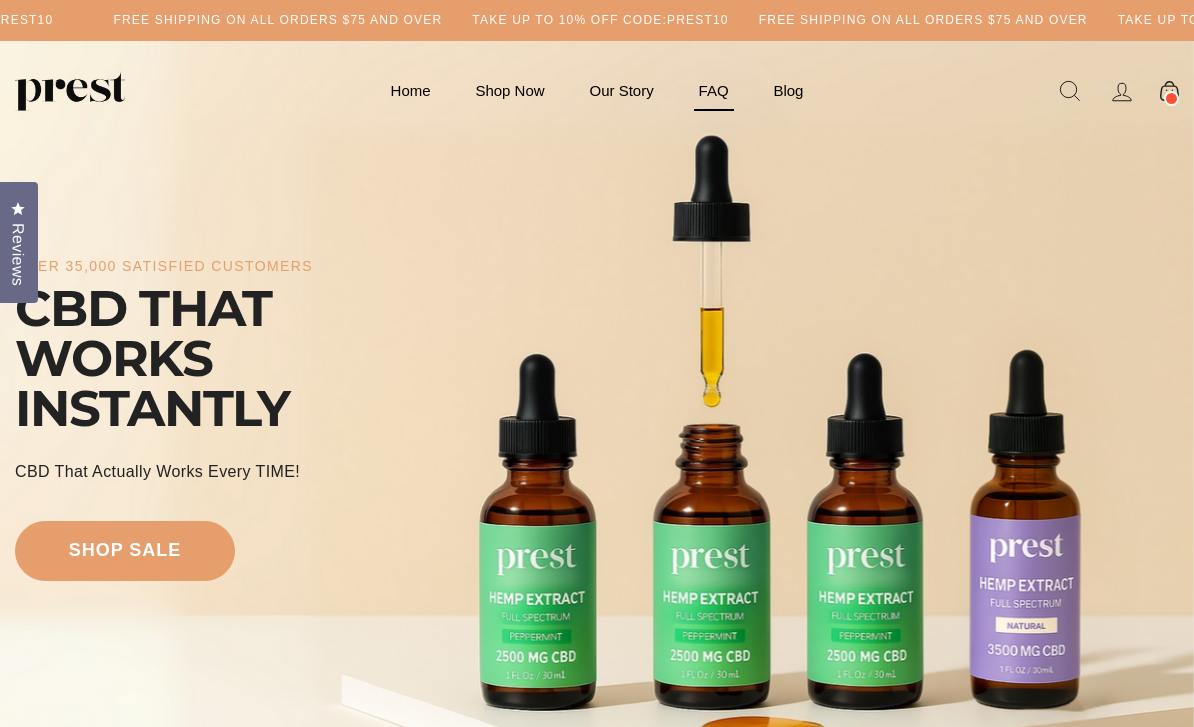 click on "FAQ" at bounding box center (714, 90) 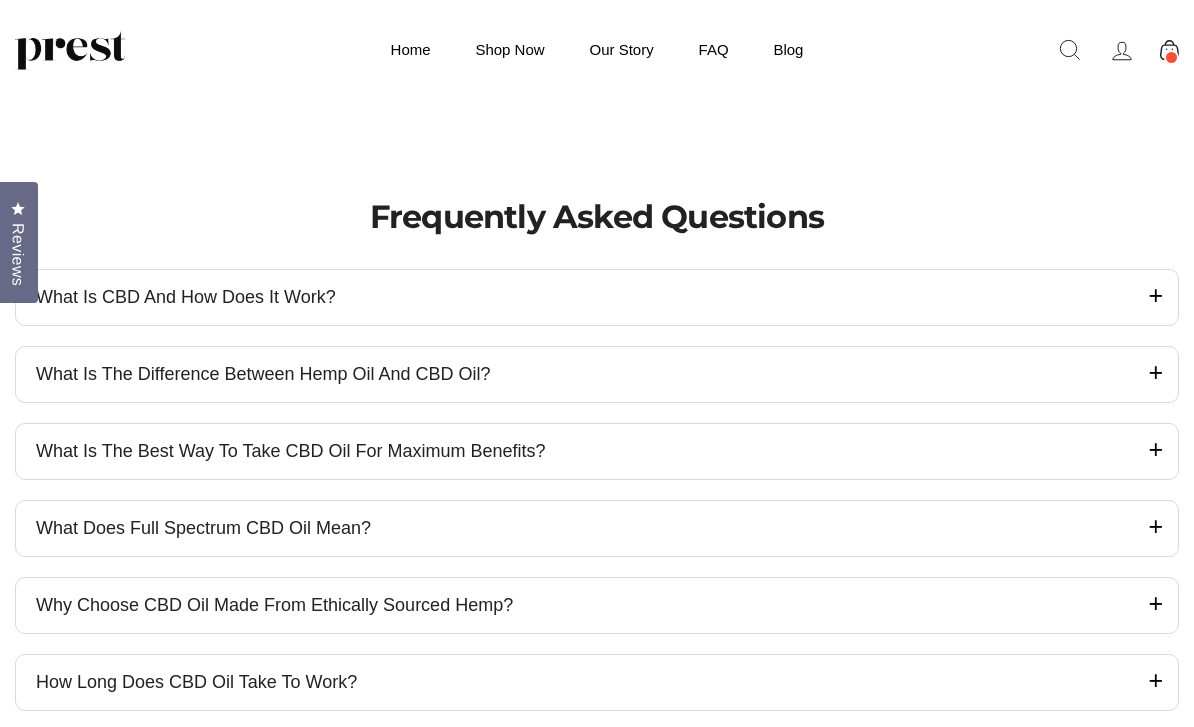scroll, scrollTop: 384, scrollLeft: 0, axis: vertical 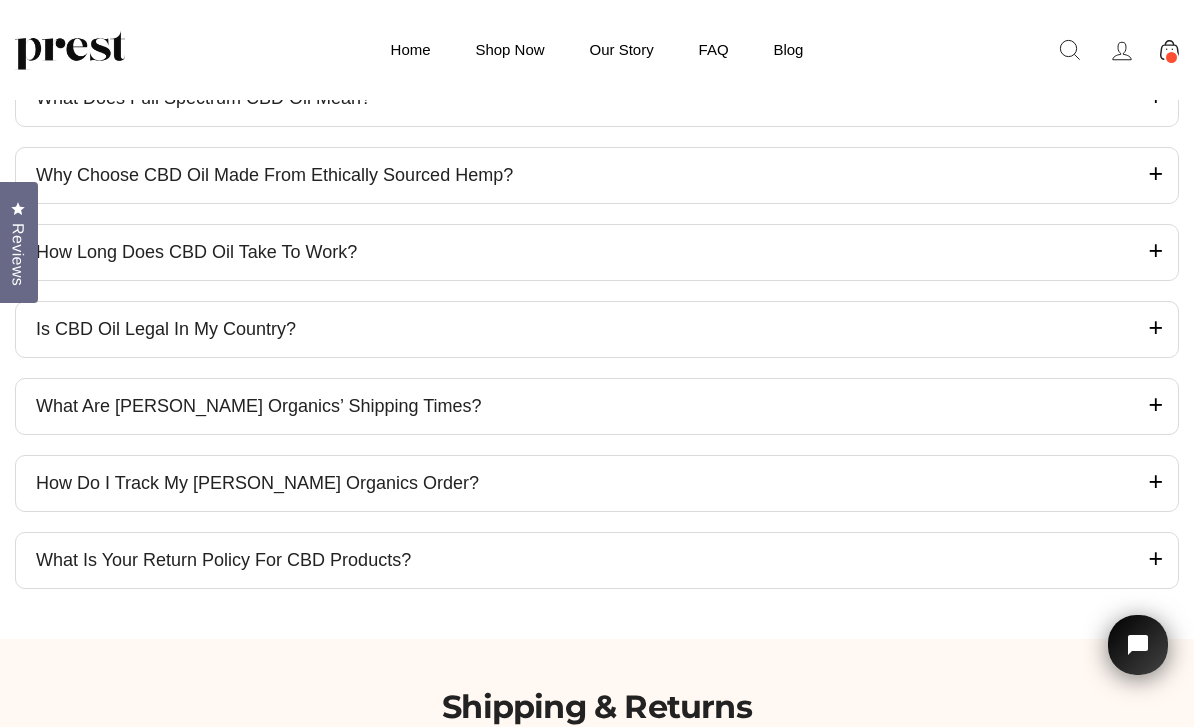 click at bounding box center [1155, -135] 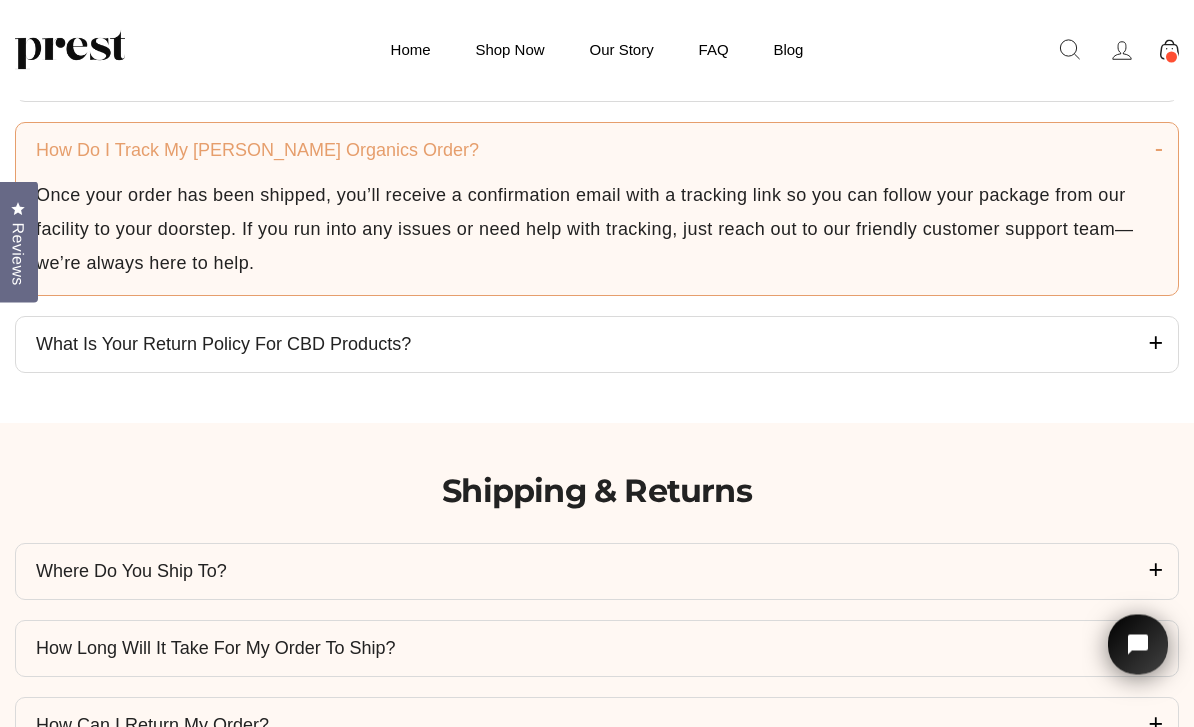 scroll, scrollTop: 1106, scrollLeft: 0, axis: vertical 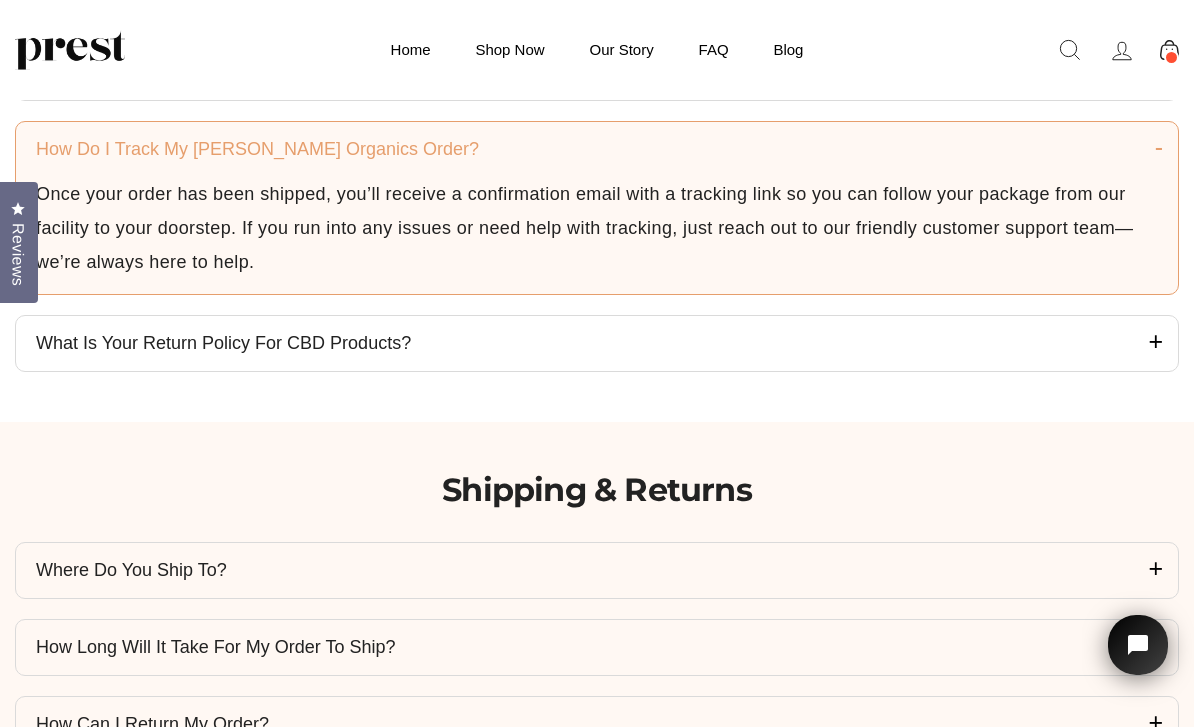 click on "Where do you ship to?" at bounding box center [587, 570] 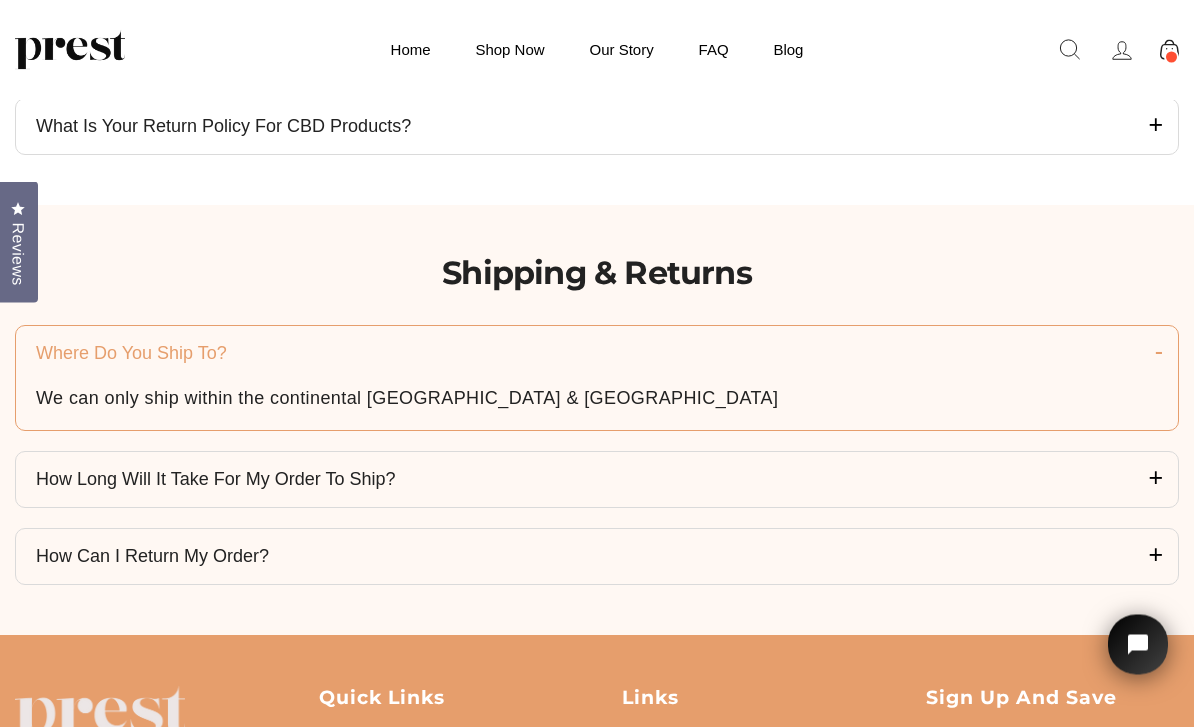 scroll, scrollTop: 1206, scrollLeft: 0, axis: vertical 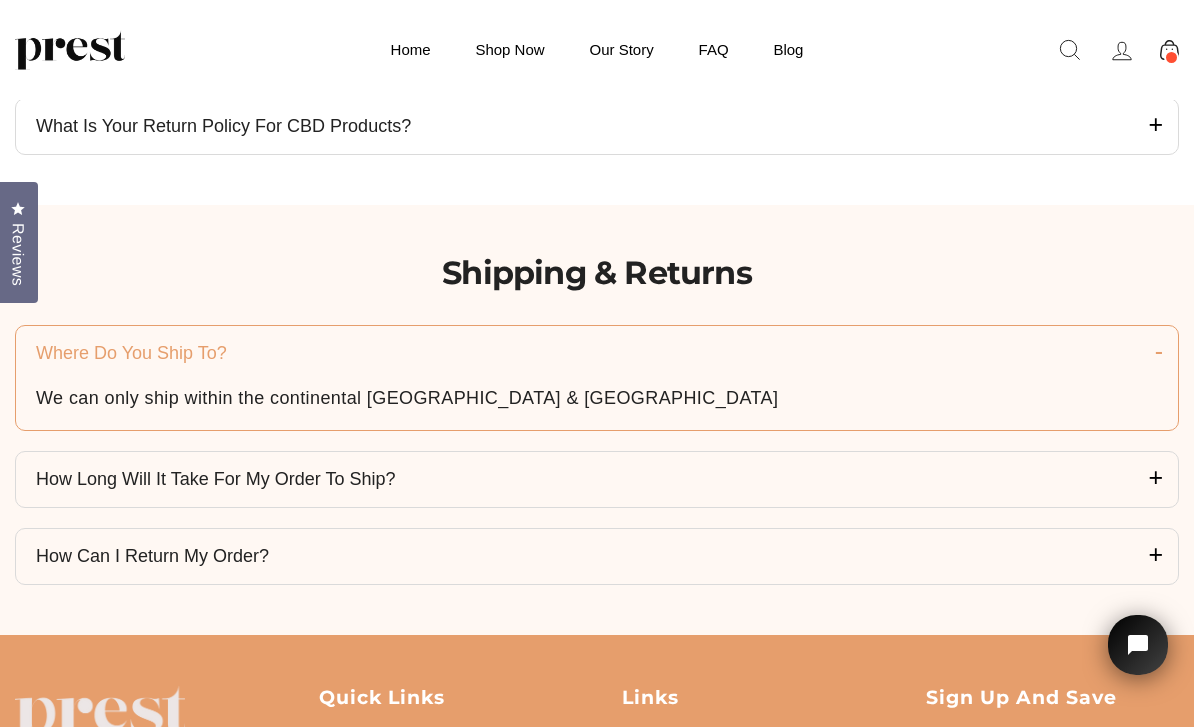 click at bounding box center [1159, 351] 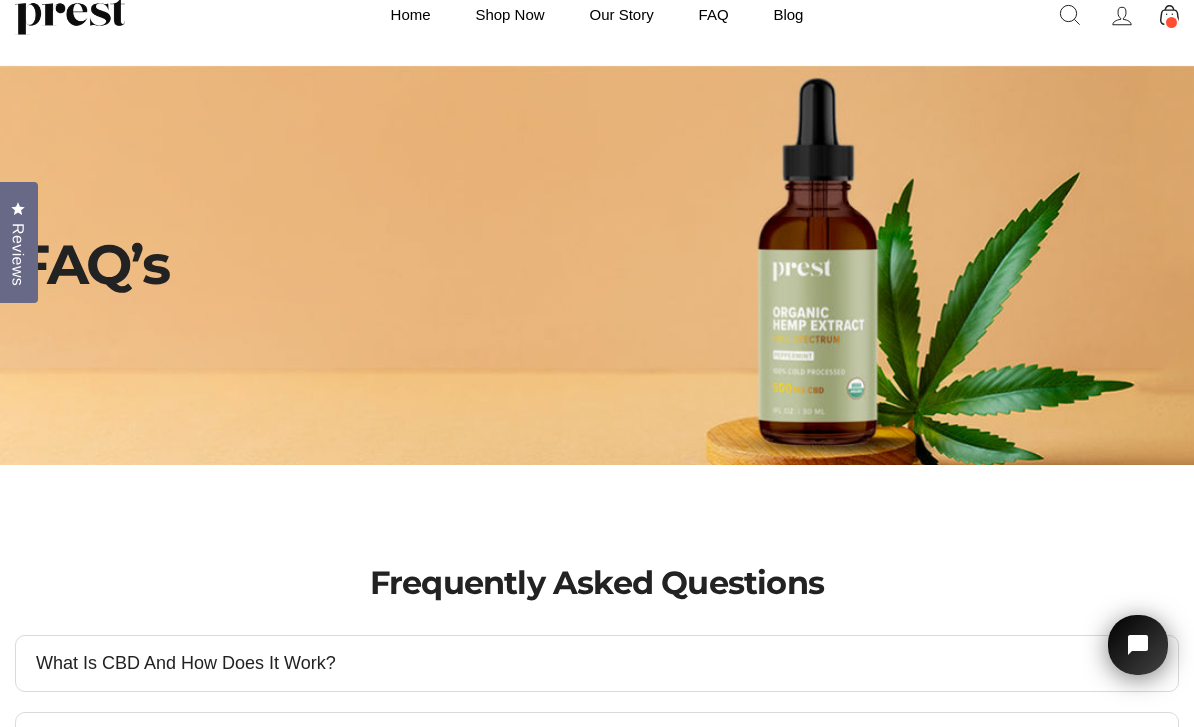 scroll, scrollTop: 0, scrollLeft: 0, axis: both 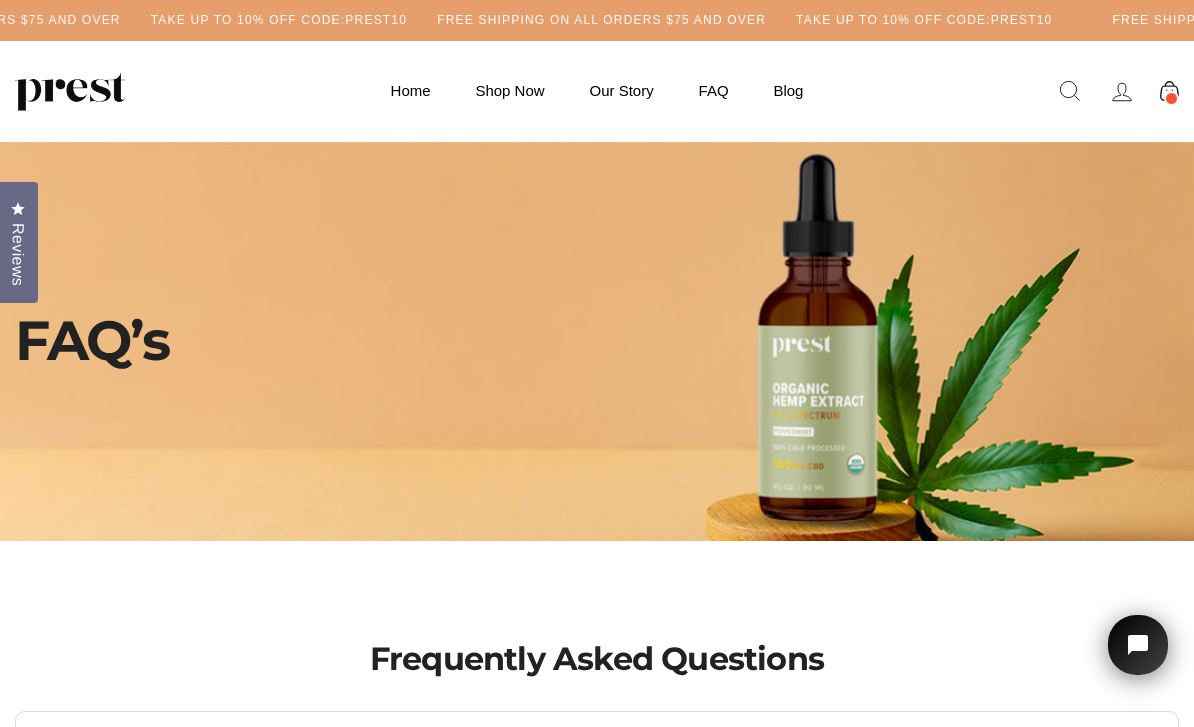 click at bounding box center (1169, 91) 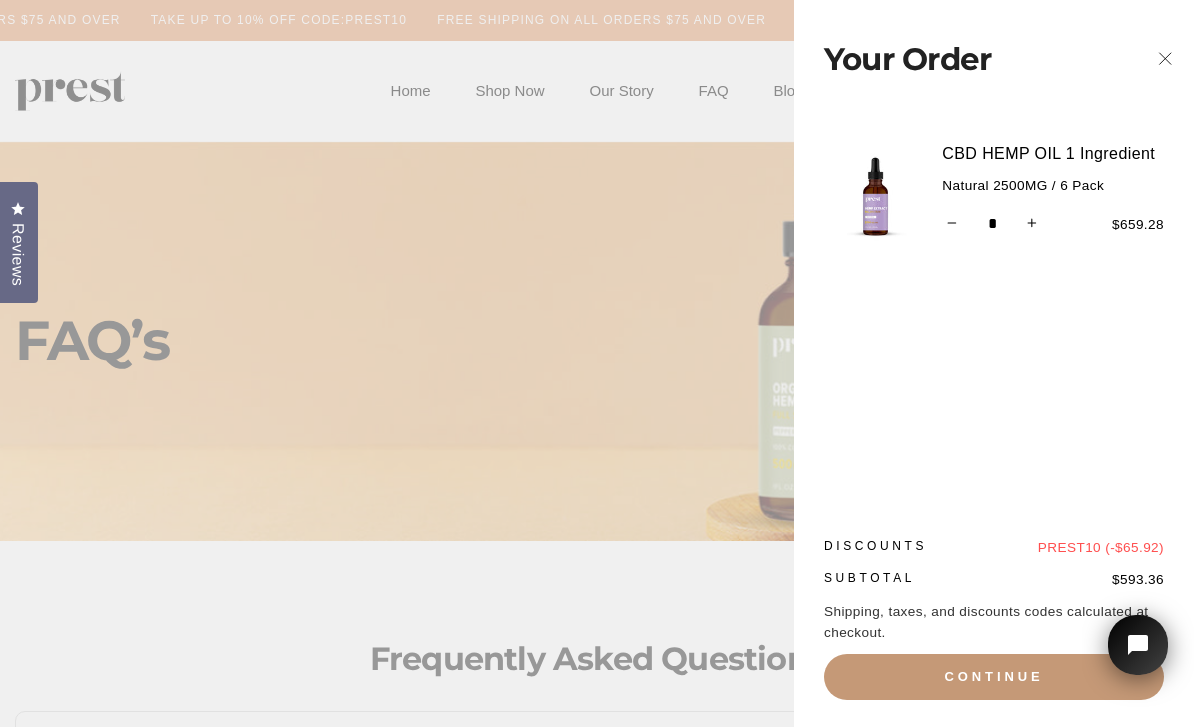 click on "Continue" at bounding box center (994, 677) 